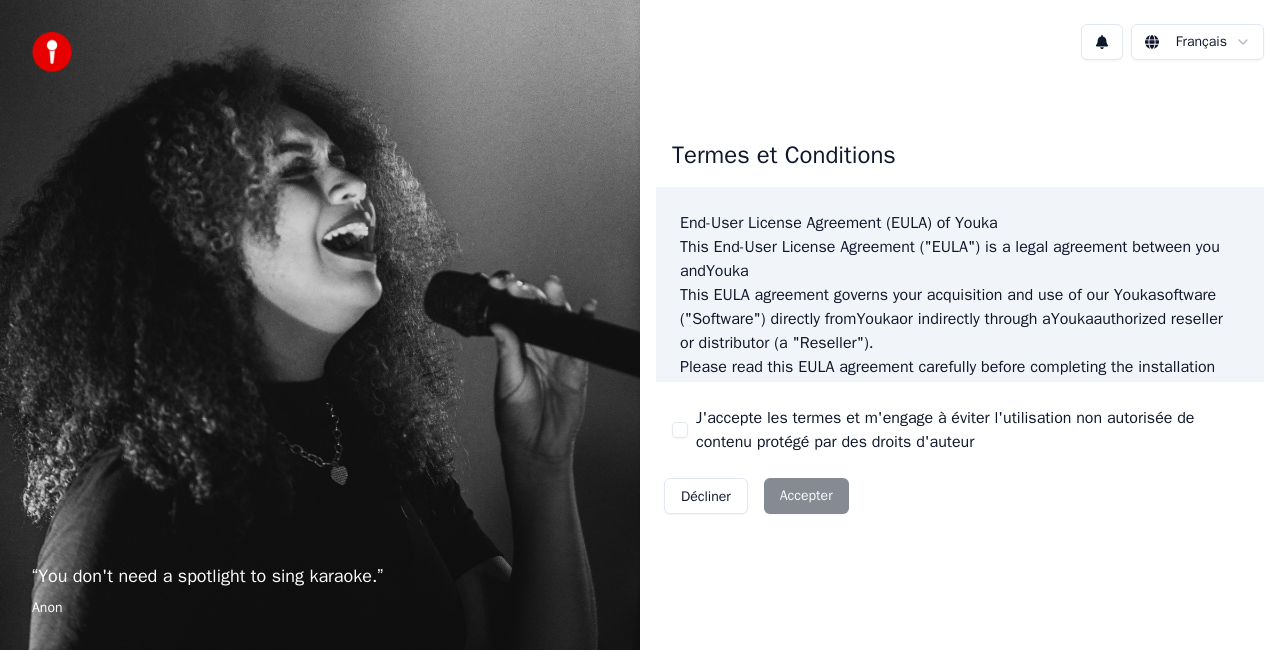 scroll, scrollTop: 0, scrollLeft: 0, axis: both 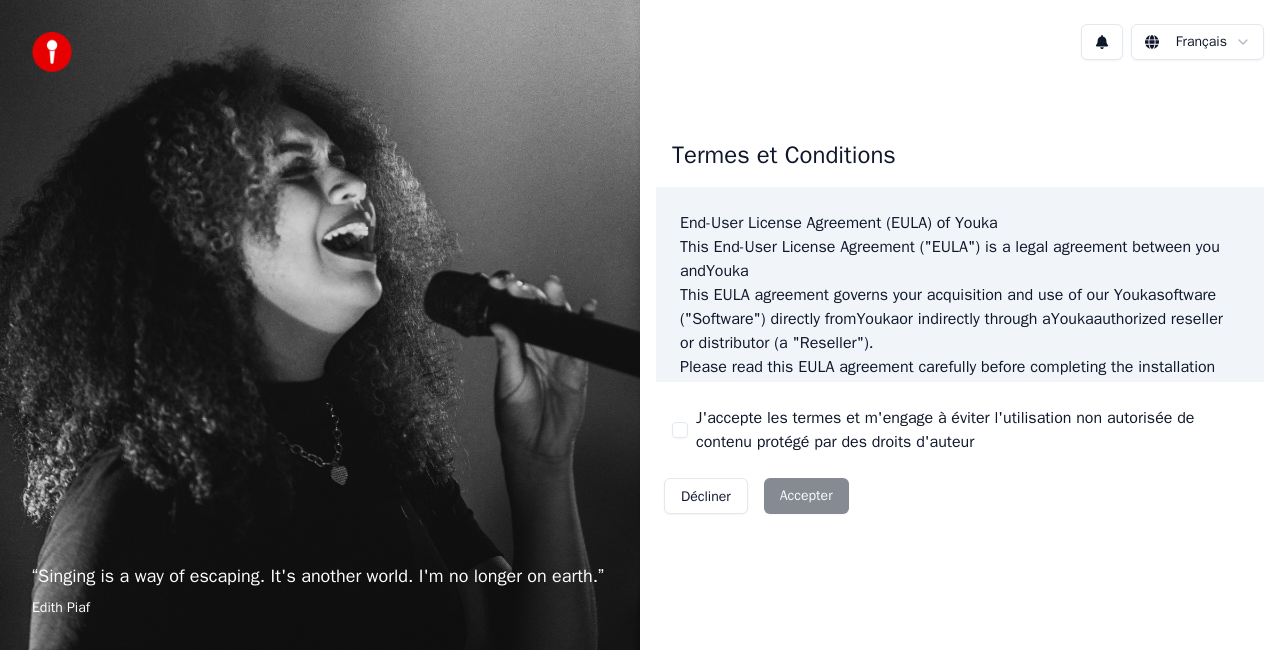 click on "Décliner Accepter" at bounding box center [756, 496] 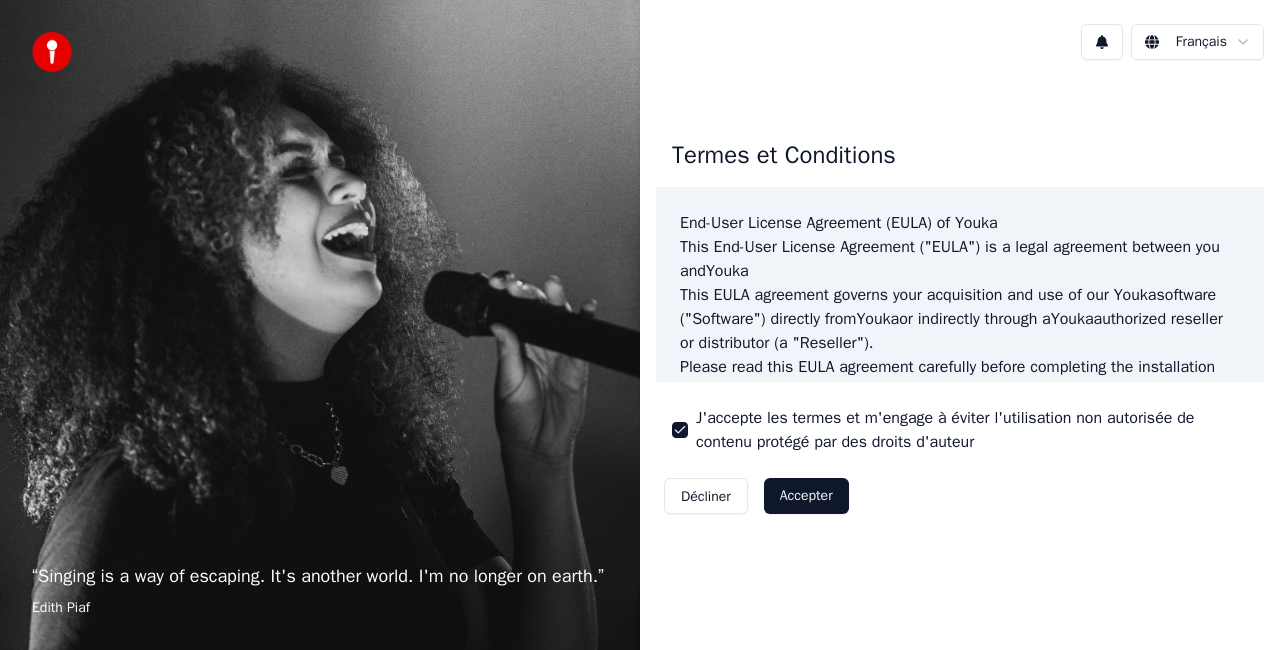 click on "Termes et Conditions End-User License Agreement (EULA) of   Youka This End-User License Agreement ("EULA") is a legal agreement between you and  Youka This EULA agreement governs your acquisition and use of our   Youka  software ("Software") directly from  Youka  or indirectly through a  Youka  authorized reseller or distributor (a "Reseller"). Please read this EULA agreement carefully before completing the installation process and using the   Youka  software. It provides a license to use the  Youka  software and contains warranty information and liability disclaimers. If you register for a free trial of the   Youka  software, this EULA agreement will also govern that trial. By clicking "accept" or installing and/or using the  Youka   software, you are confirming your acceptance of the Software and agreeing to become bound by the terms of this EULA agreement. This EULA agreement shall apply only to the Software supplied by   Youka Youka   EULA Template  for   Youka . License Grant Youka   Youka   Youka" at bounding box center (960, 323) 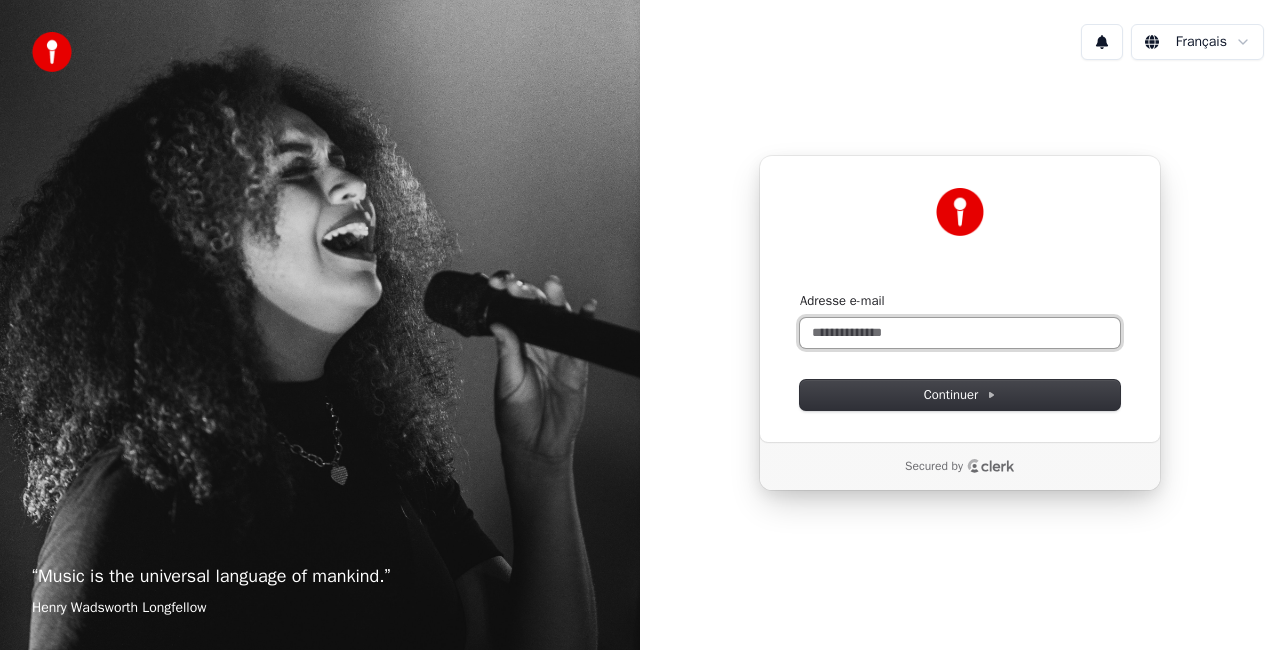 click on "Adresse e-mail" at bounding box center (960, 333) 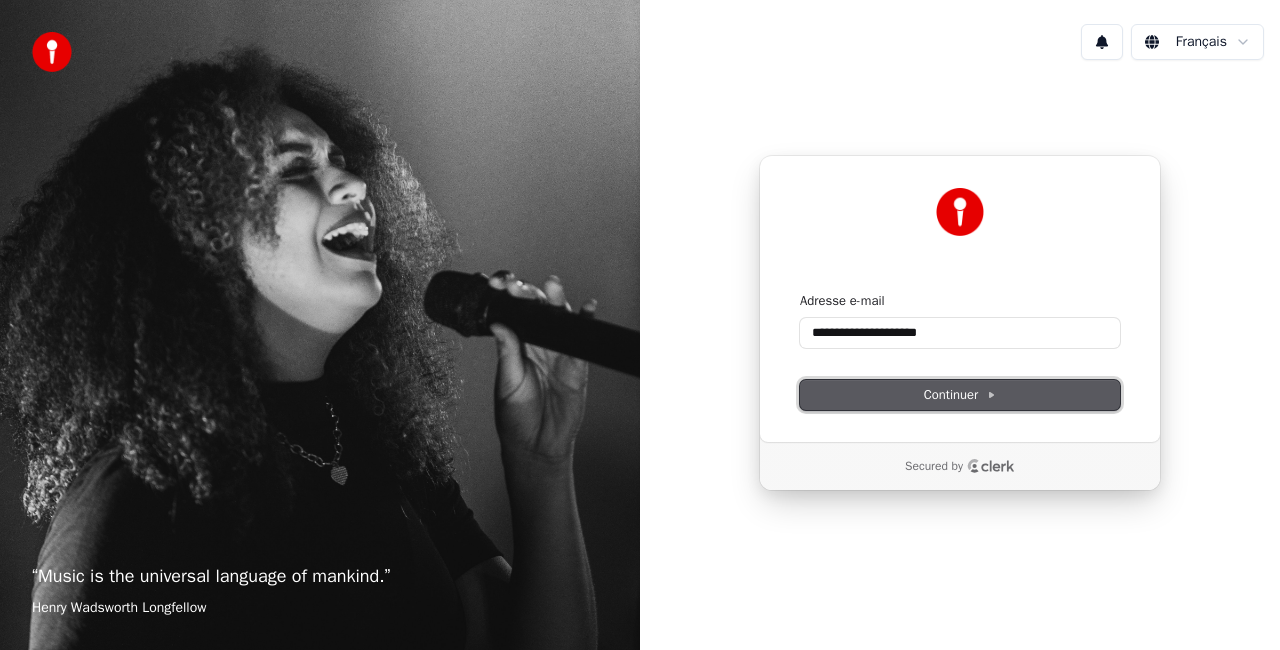 click on "Continuer" at bounding box center [960, 395] 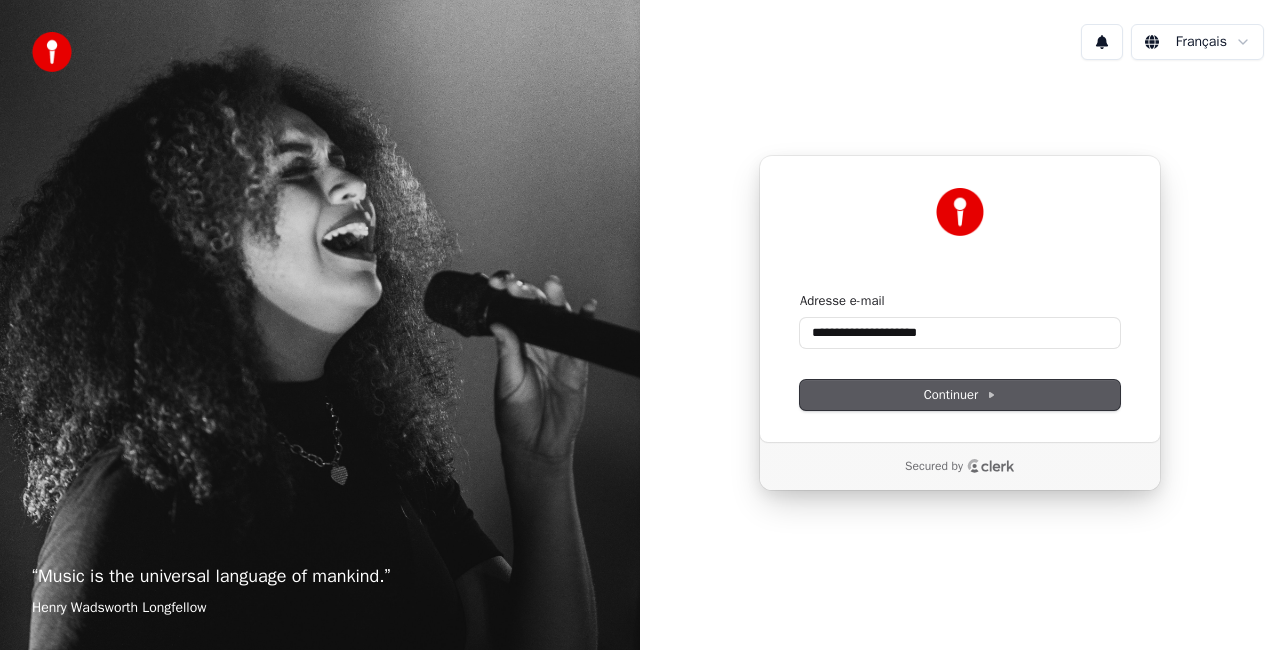 type on "**********" 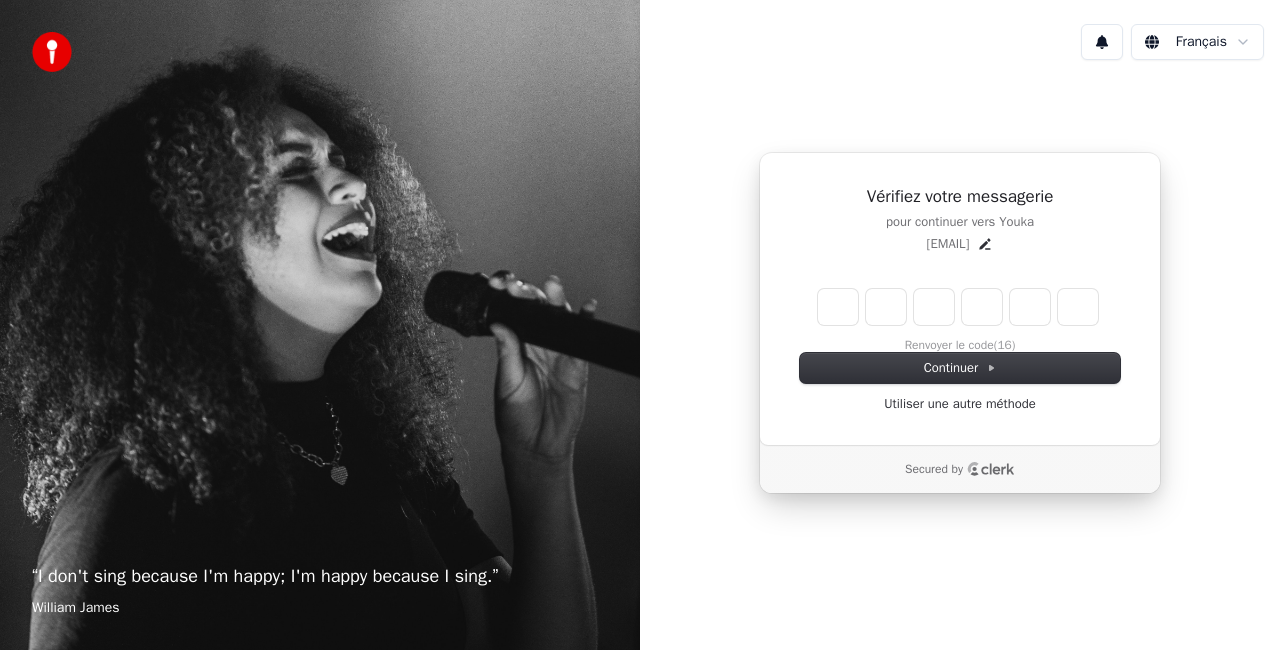type on "*" 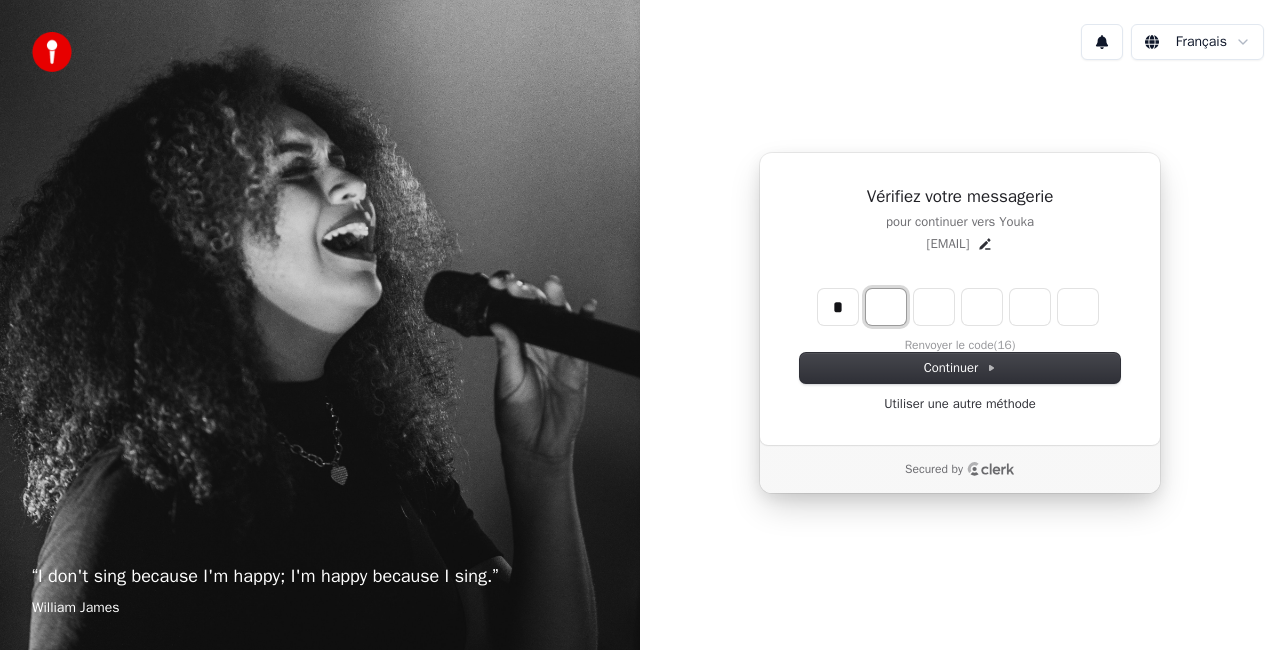 type on "*" 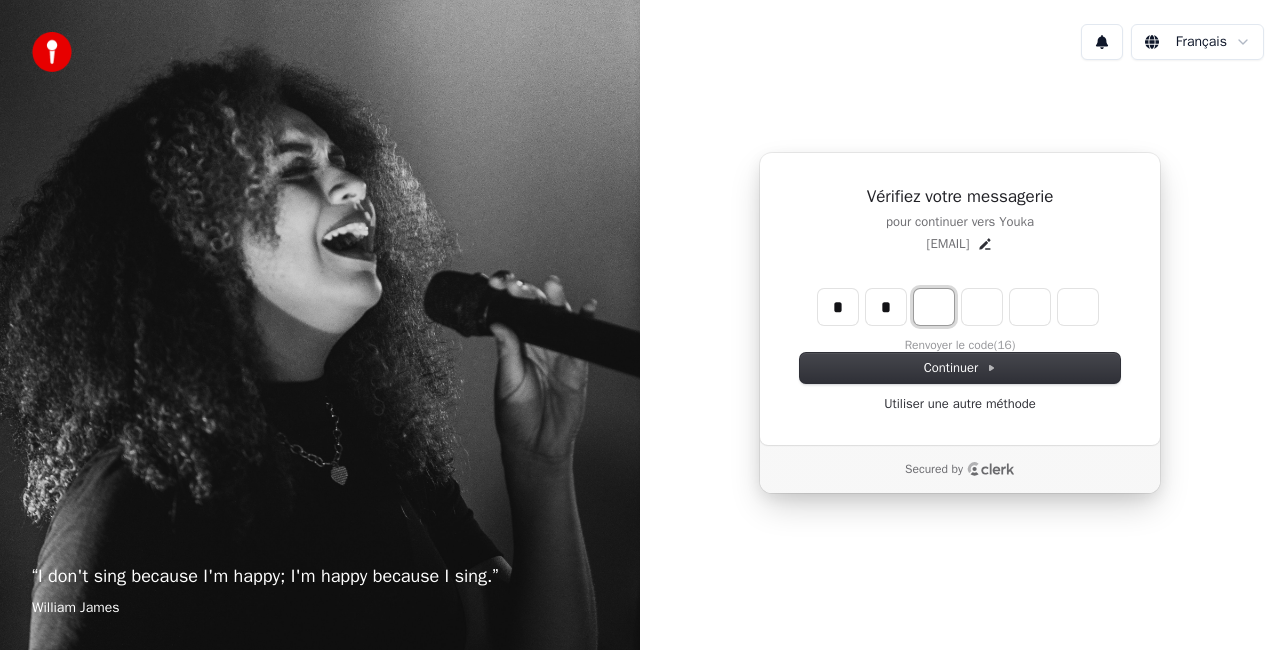 type on "**" 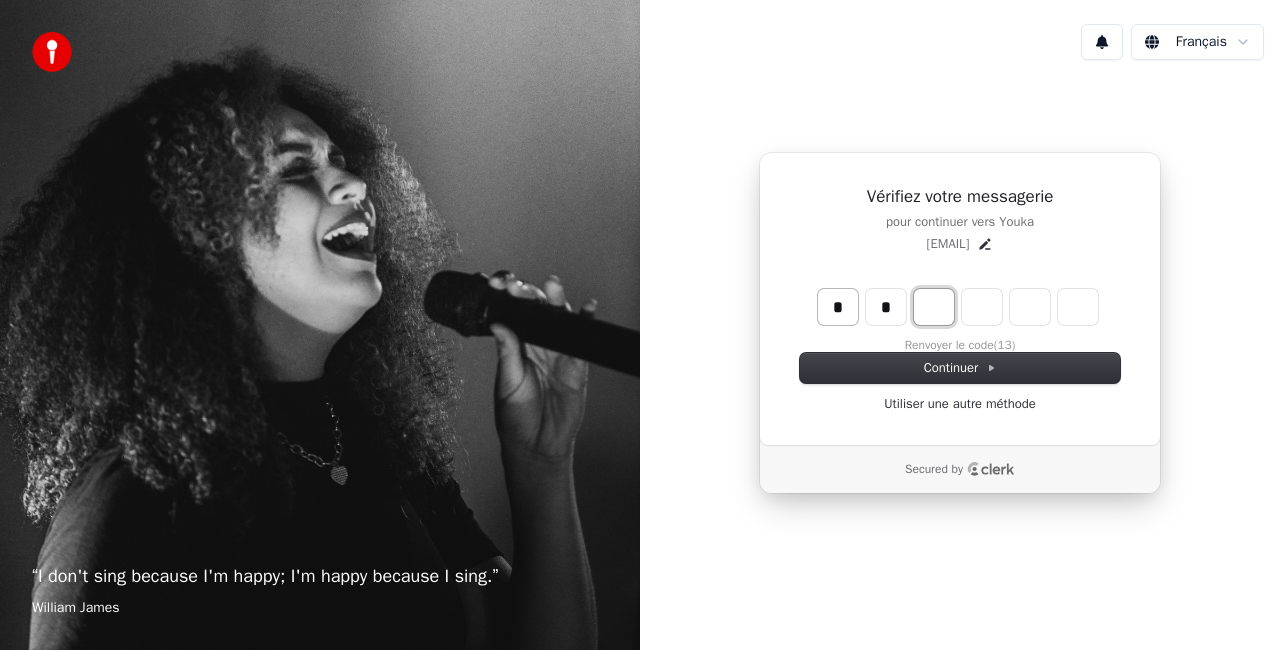 type on "*" 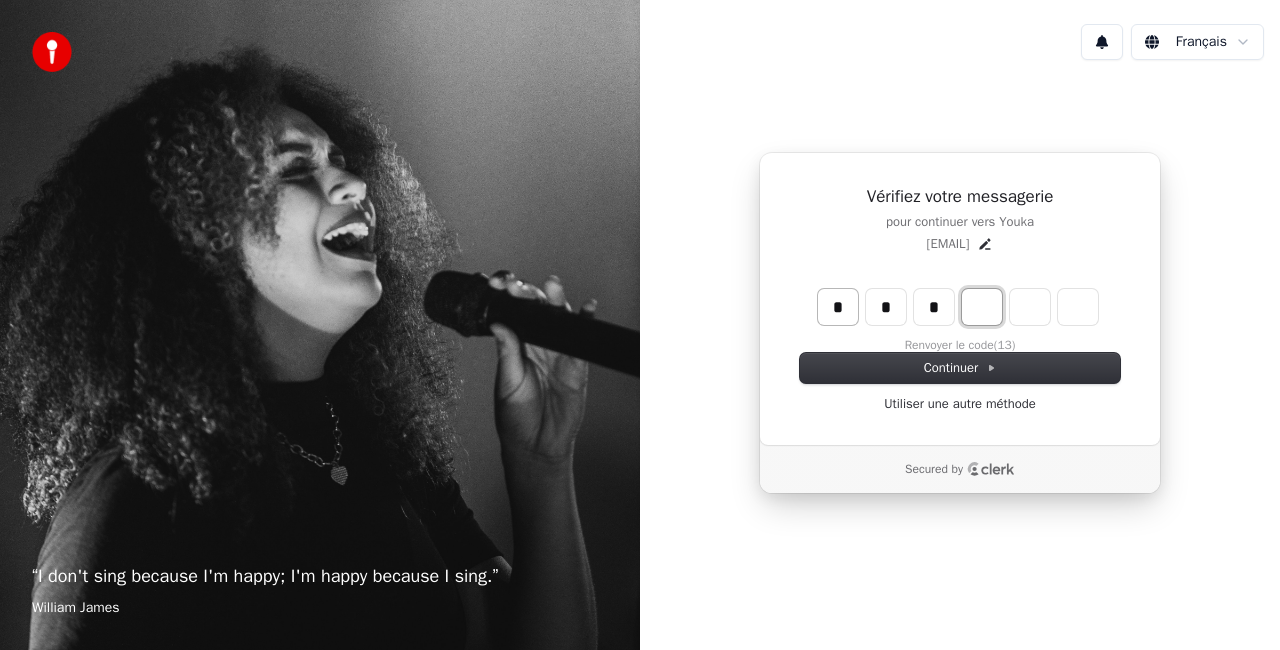 type on "***" 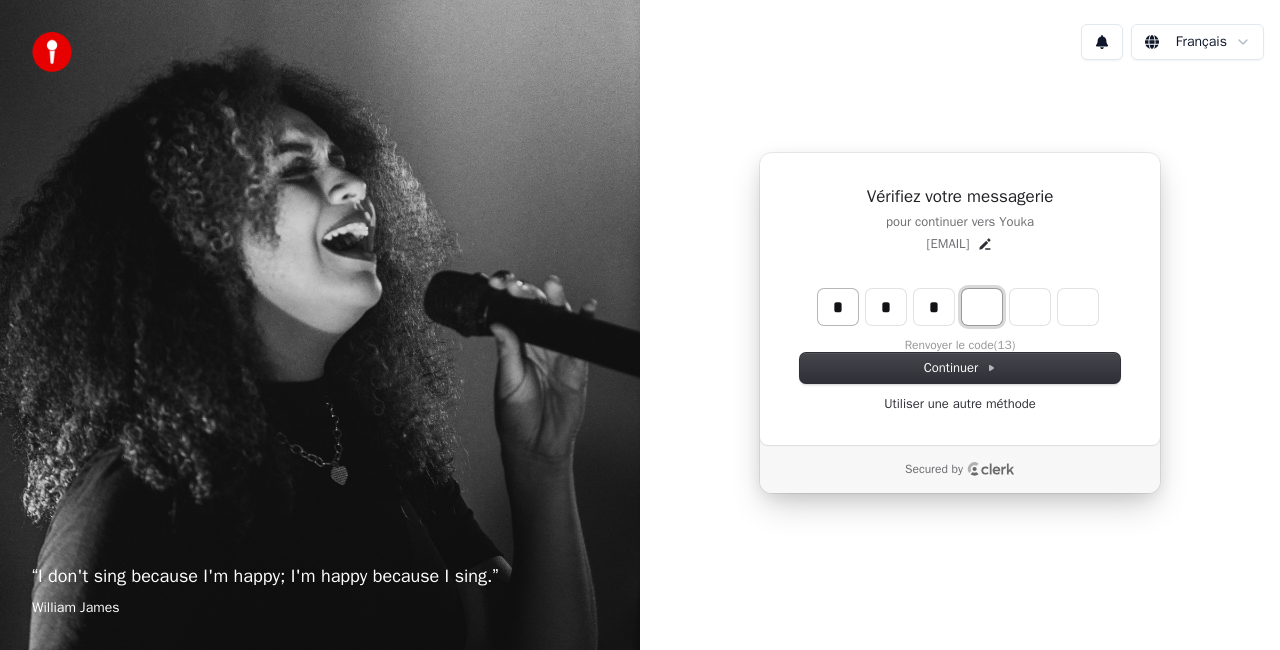 type on "*" 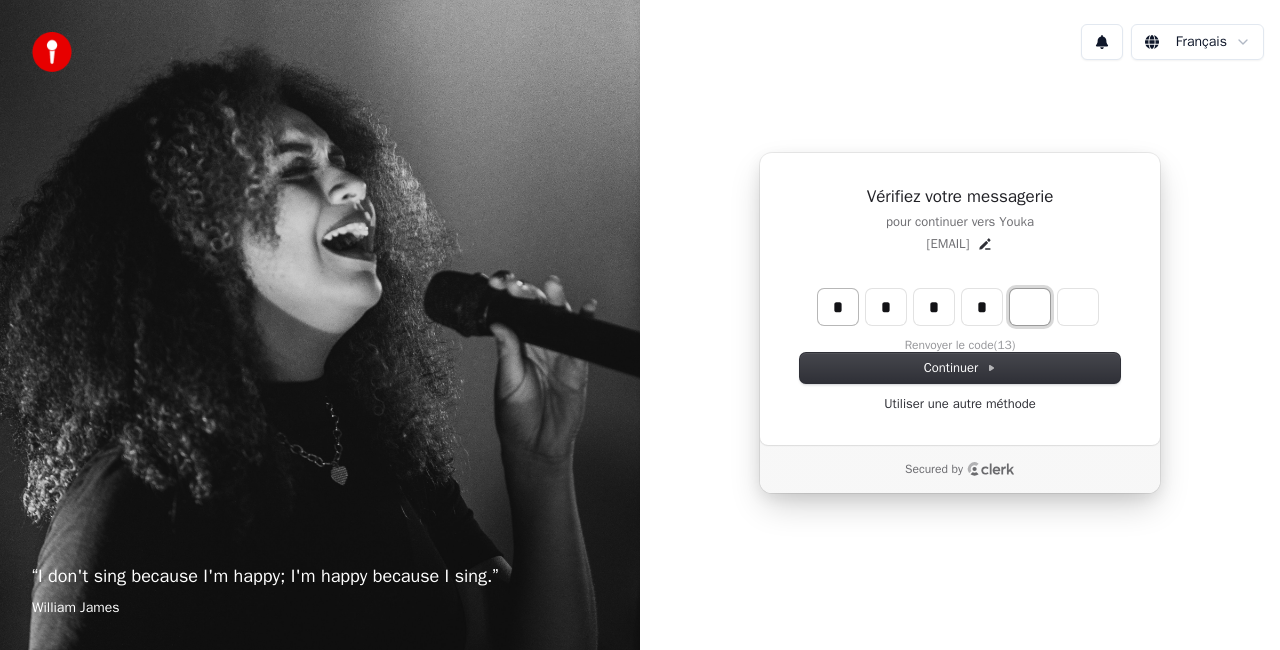 type on "****" 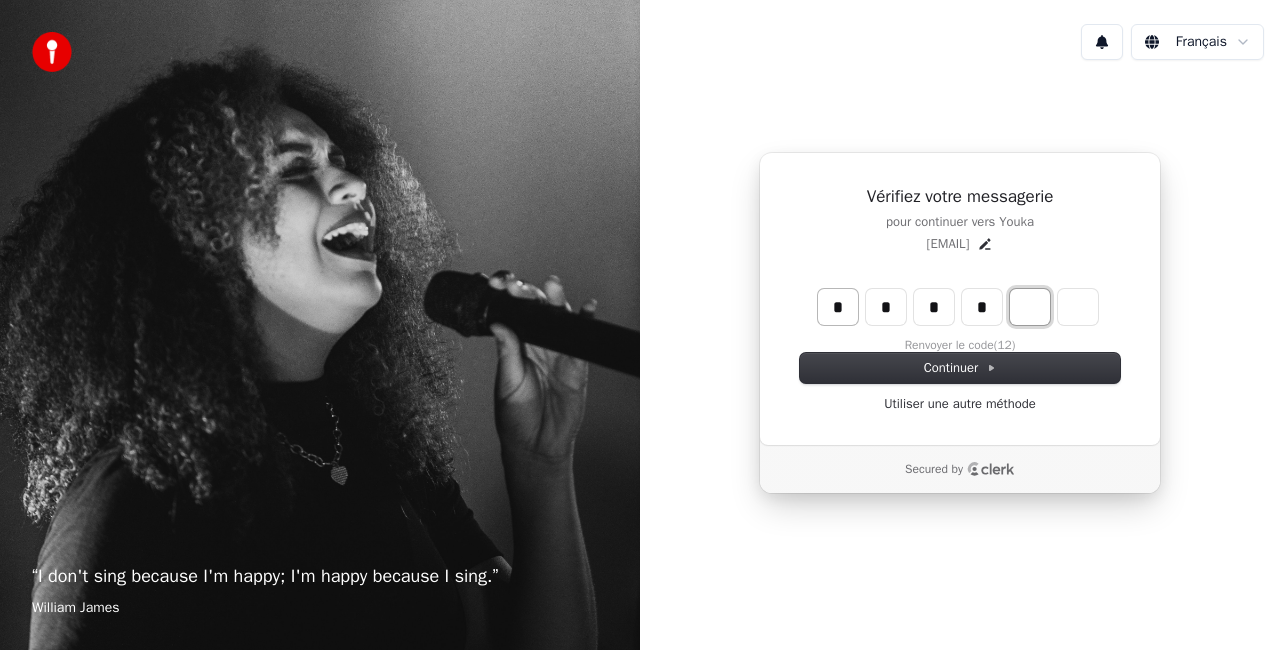 type on "*" 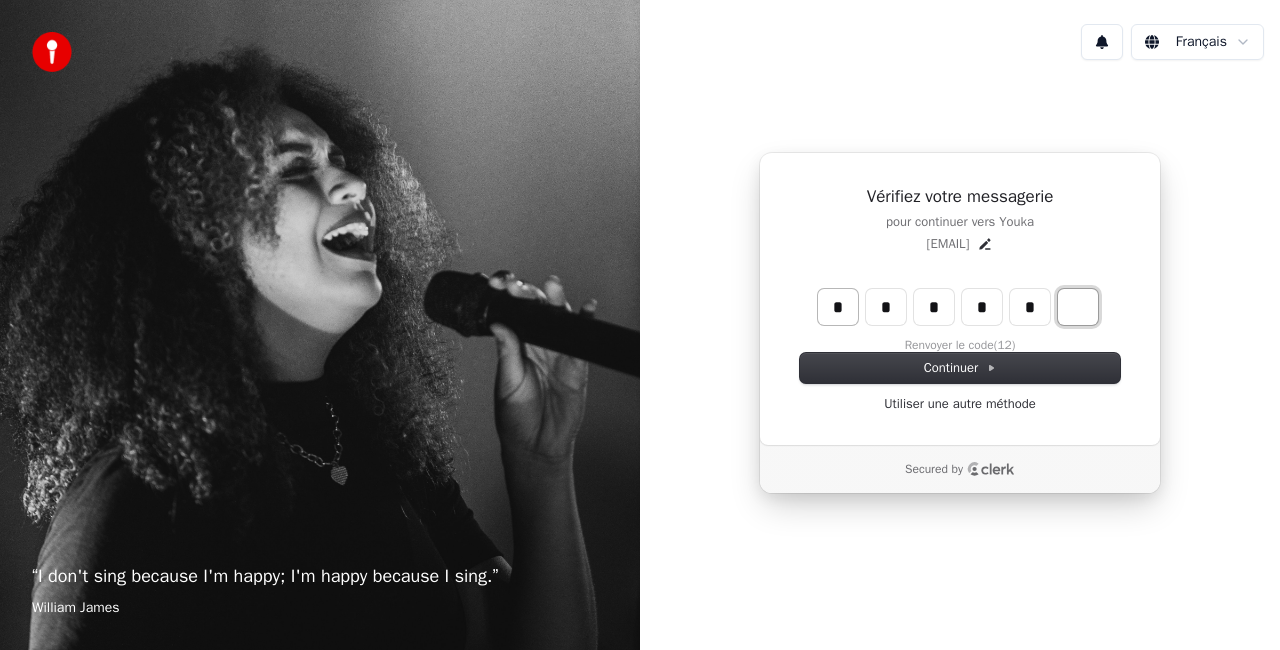 type on "*****" 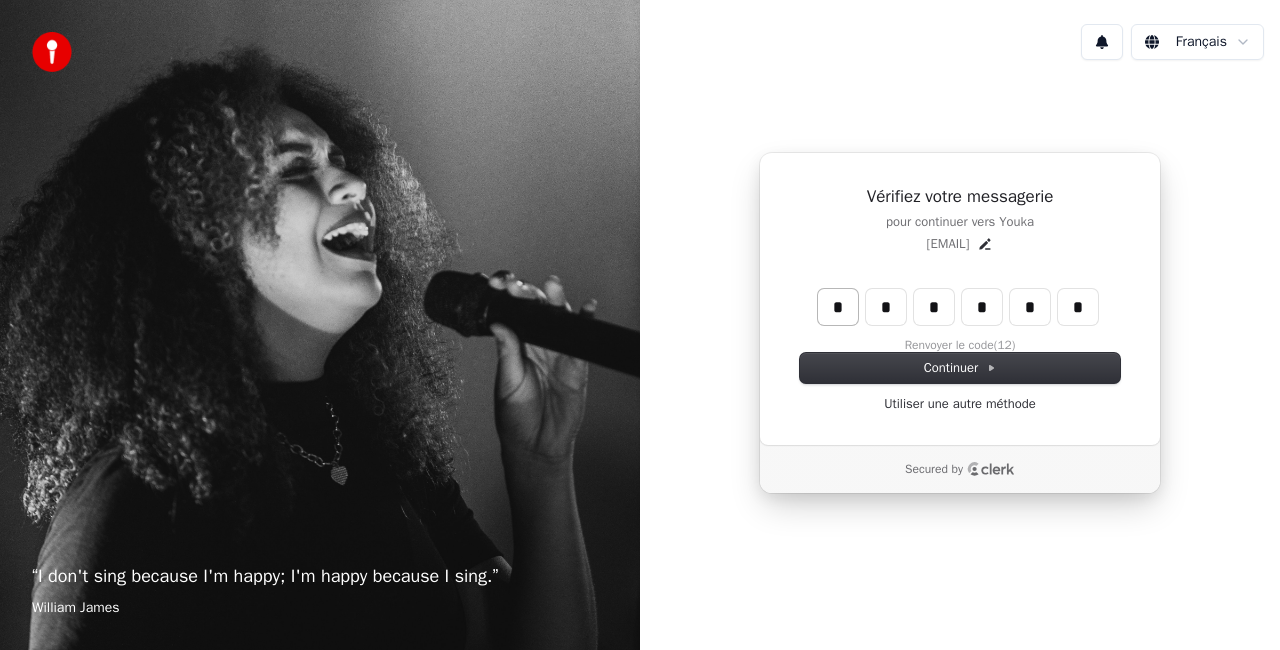 type on "******" 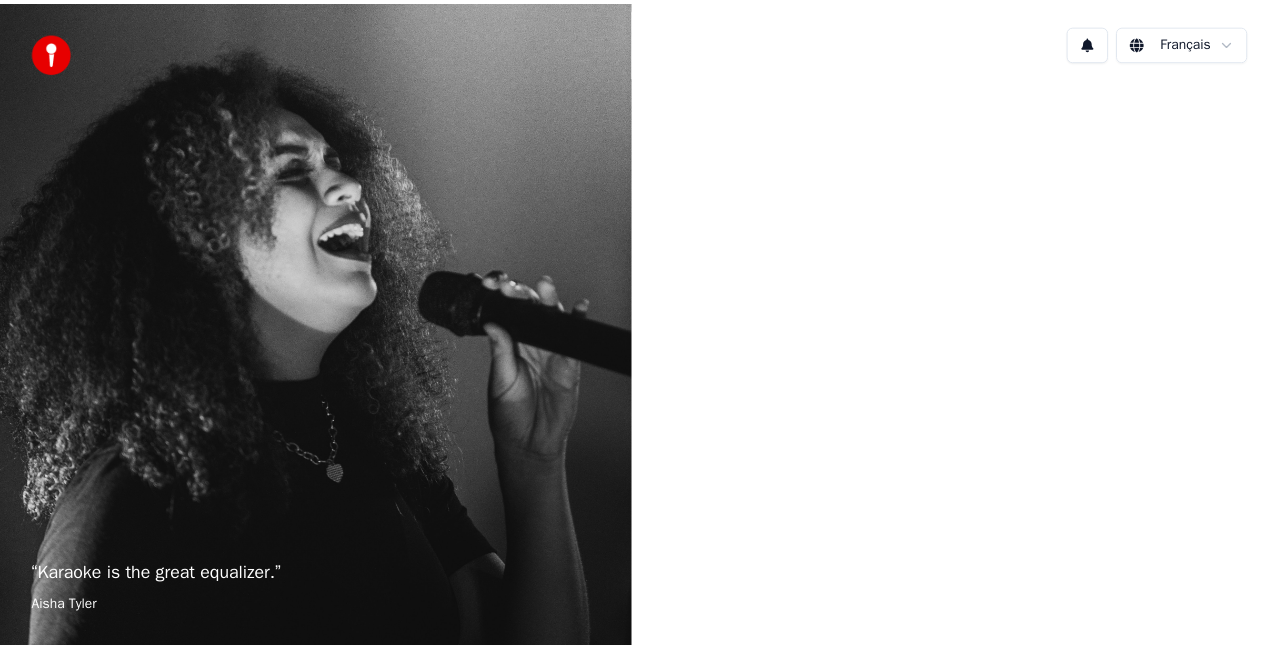 scroll, scrollTop: 0, scrollLeft: 0, axis: both 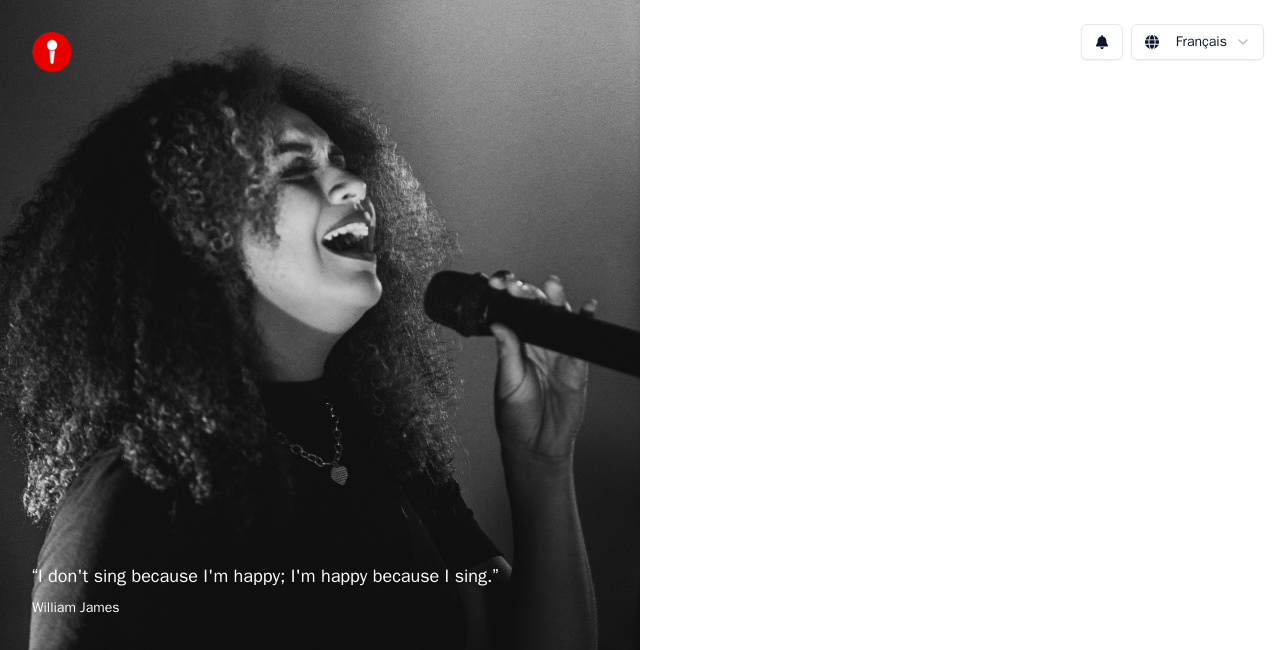 click at bounding box center [960, 323] 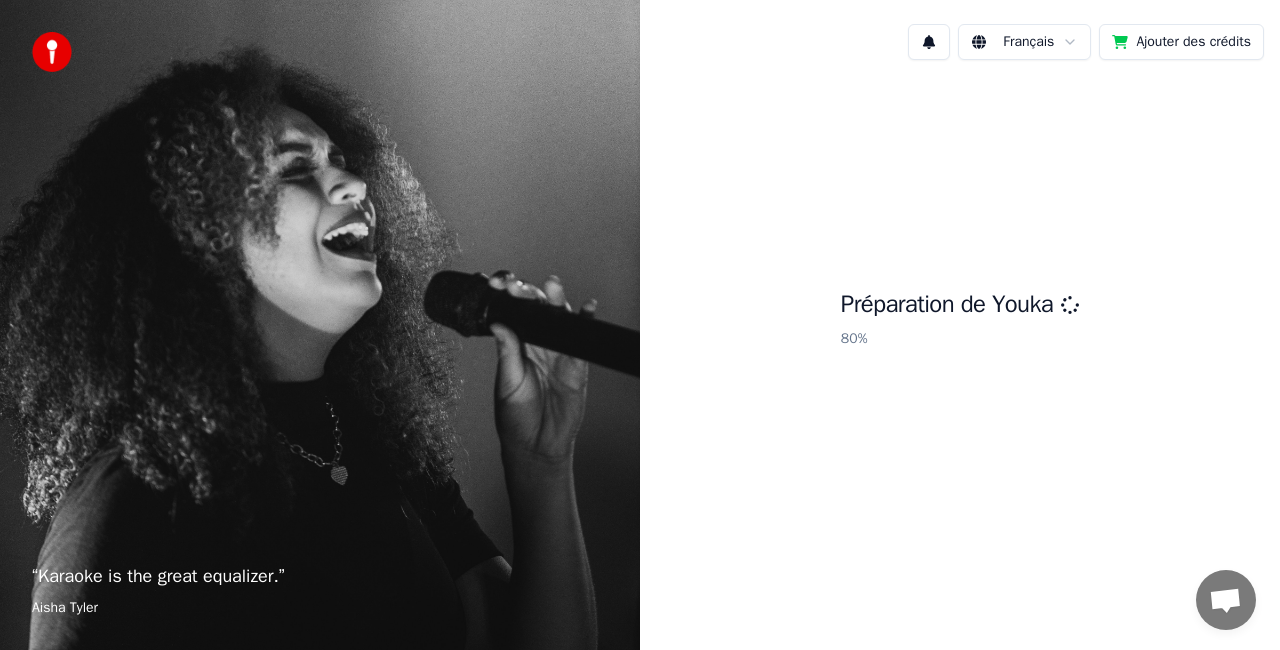 click on "Préparation de Youka 80 %" at bounding box center (960, 323) 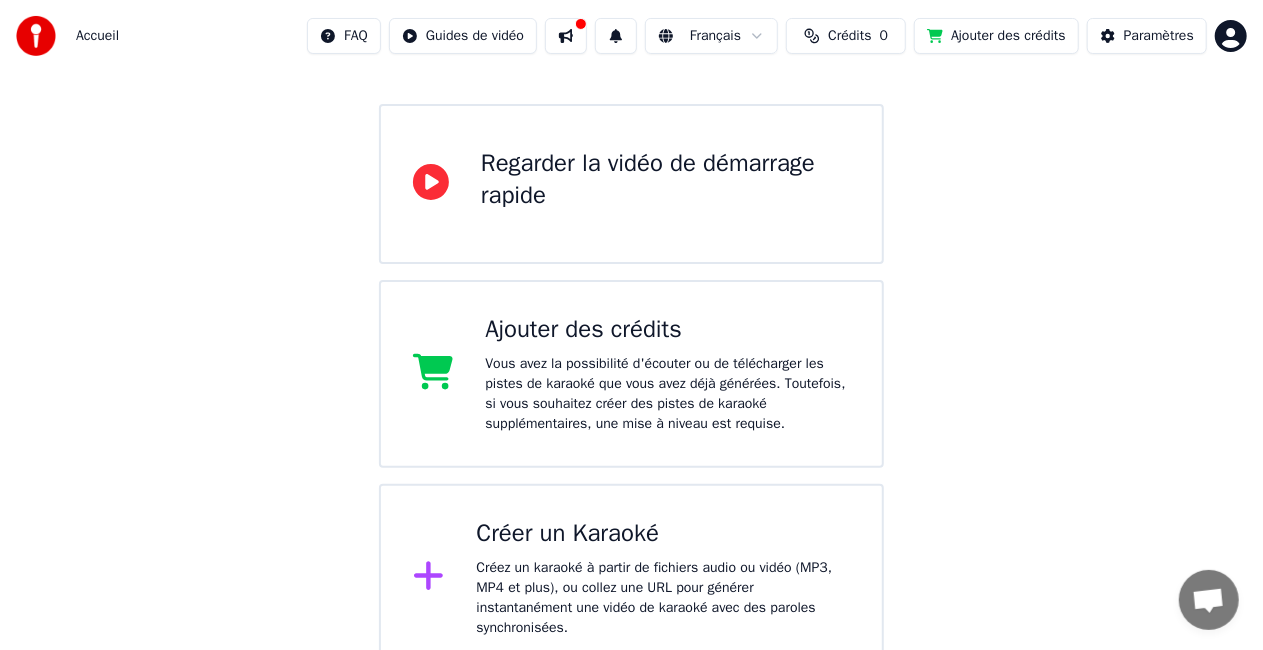 scroll, scrollTop: 154, scrollLeft: 0, axis: vertical 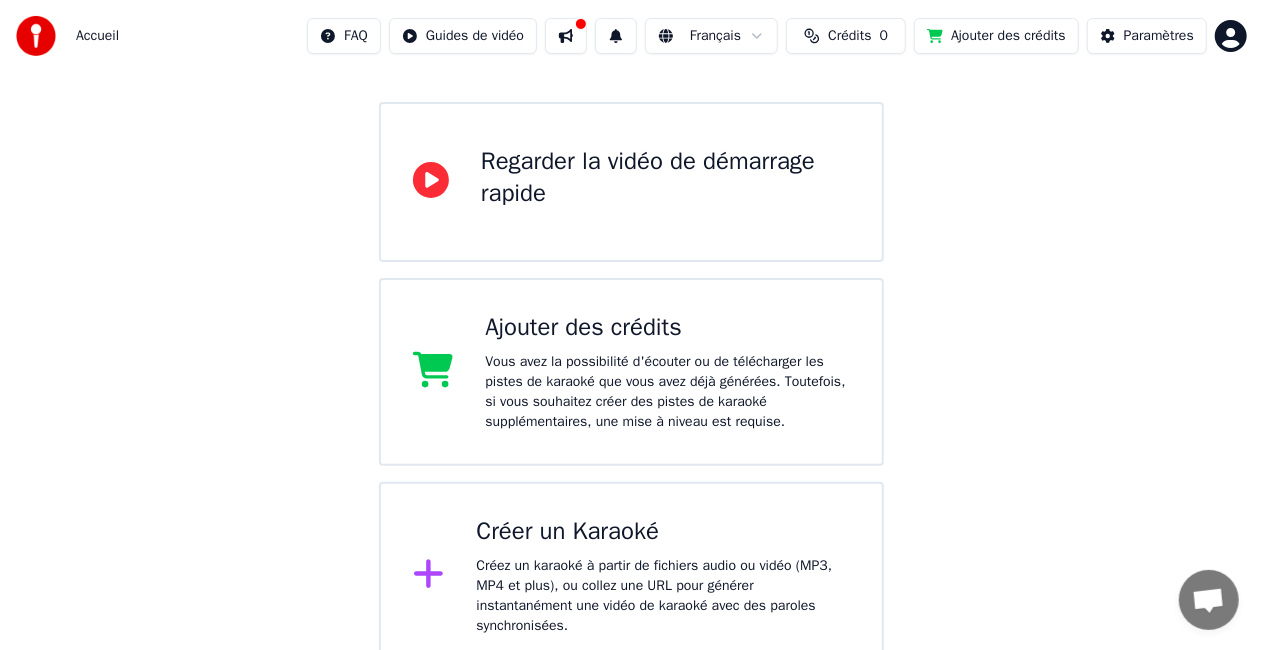 click on "Créer un Karaoké" at bounding box center [663, 532] 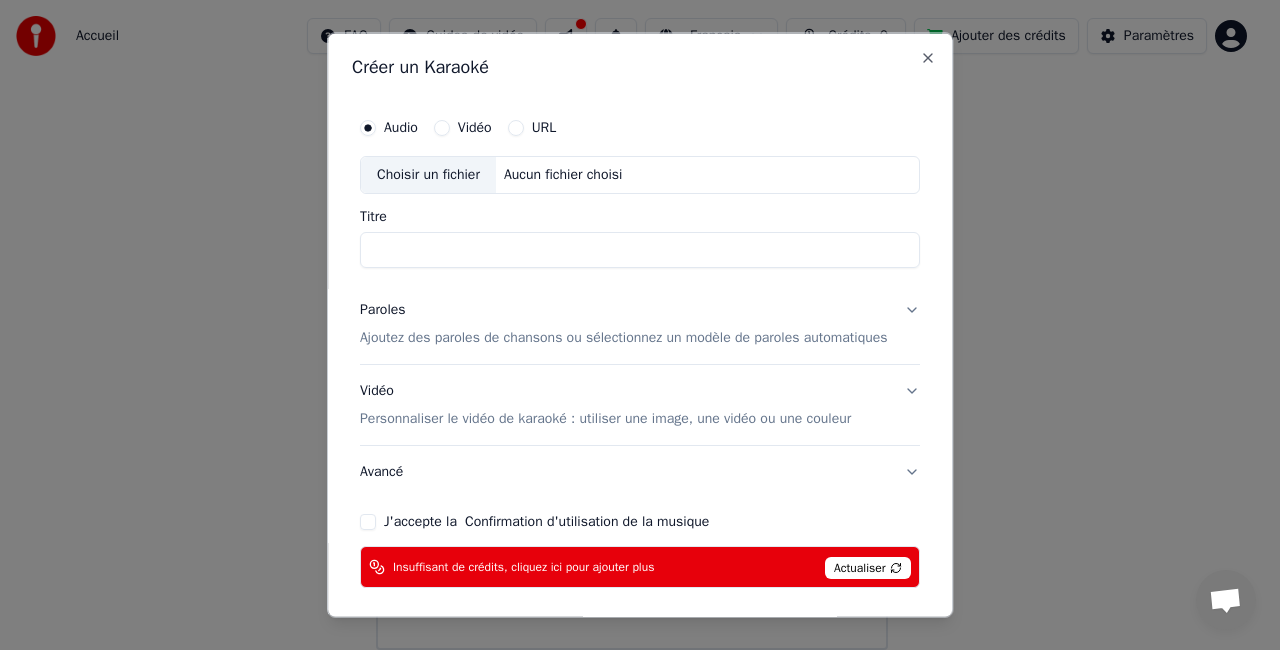 click on "Choisir un fichier" at bounding box center [428, 175] 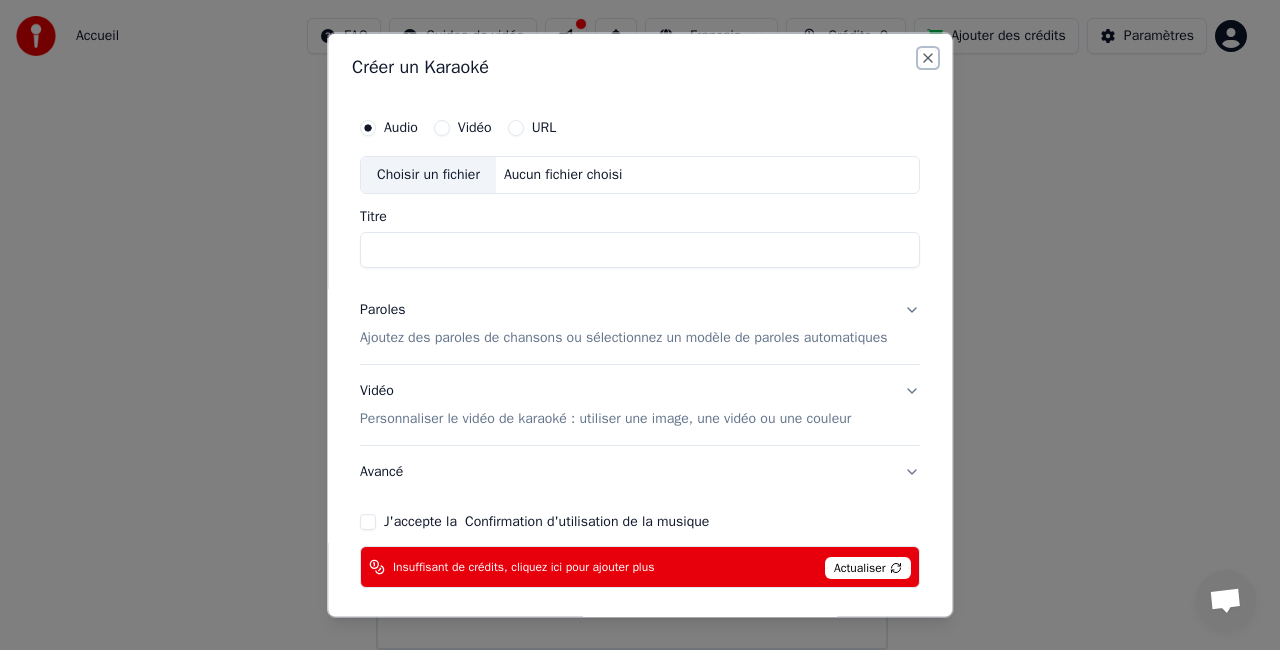 click on "Close" at bounding box center [928, 58] 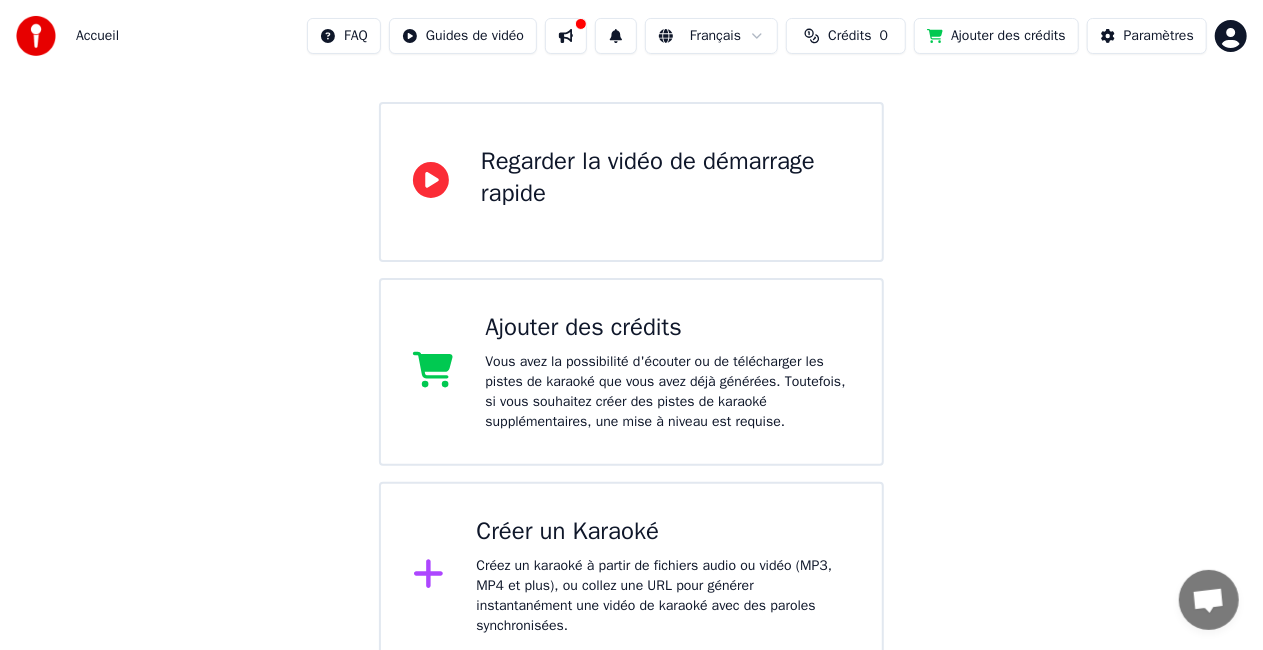 click on "Accueil FAQ Guides de vidéo Français Crédits 0 Ajouter des crédits Paramètres Bienvenue sur Youka Regarder la vidéo de démarrage rapide Ajouter des crédits Vous avez la possibilité d'écouter ou de télécharger les pistes de karaoké que vous avez déjà générées. Toutefois, si vous souhaitez créer des pistes de karaoké supplémentaires, une mise à niveau est requise. Créer un Karaoké Créez un karaoké à partir de fichiers audio ou vidéo (MP3, MP4 et plus), ou collez une URL pour générer instantanément une vidéo de karaoké avec des paroles synchronisées." at bounding box center [631, 258] 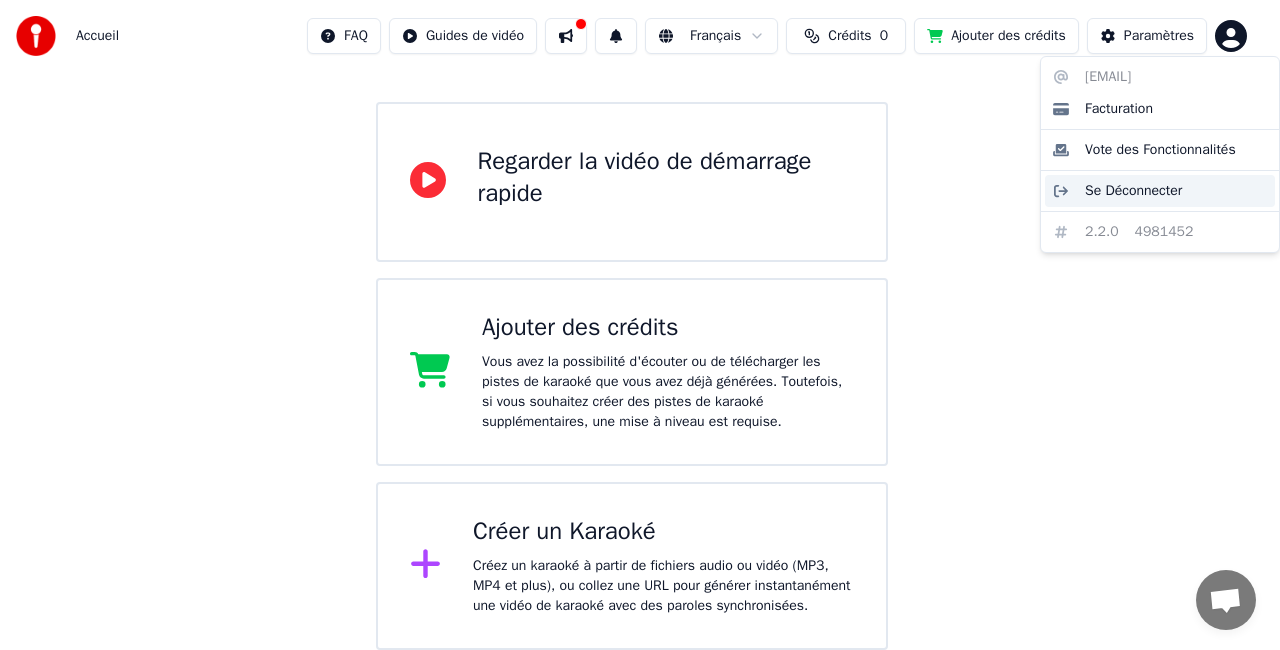 click on "Se Déconnecter" at bounding box center [1133, 191] 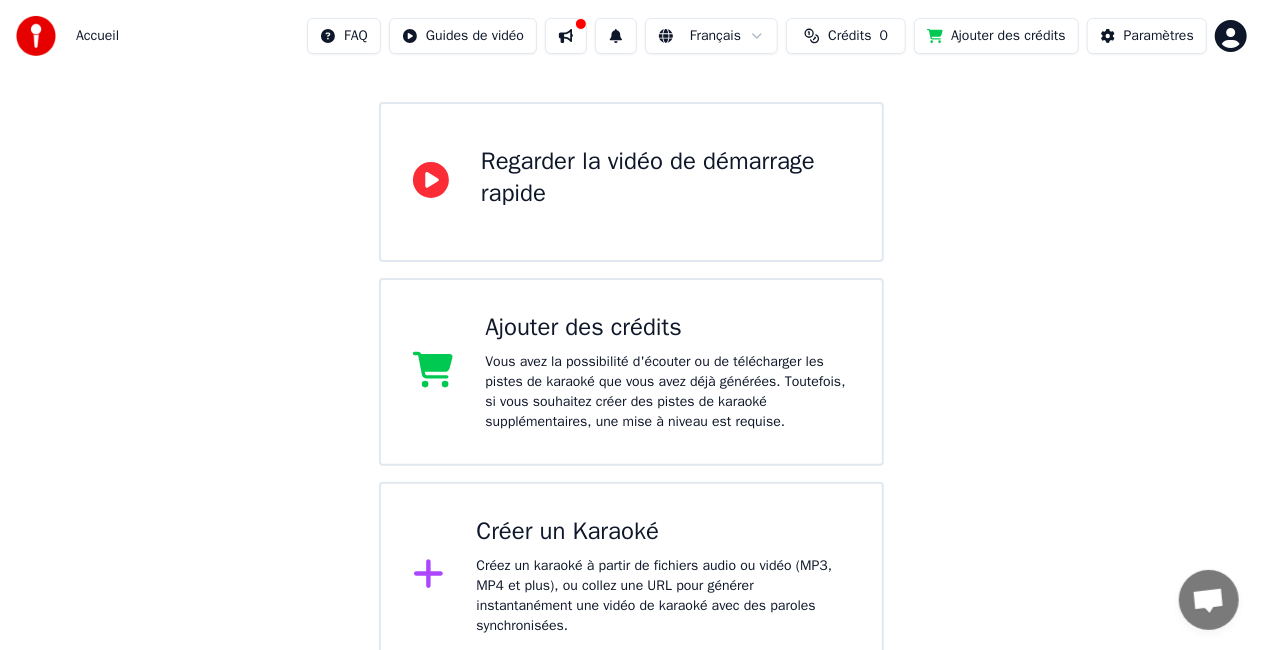 click on "Accueil FAQ Guides de vidéo Français Crédits 0 Ajouter des crédits Paramètres Bienvenue sur Youka Regarder la vidéo de démarrage rapide Ajouter des crédits Vous avez la possibilité d'écouter ou de télécharger les pistes de karaoké que vous avez déjà générées. Toutefois, si vous souhaitez créer des pistes de karaoké supplémentaires, une mise à niveau est requise. Créer un Karaoké Créez un karaoké à partir de fichiers audio ou vidéo (MP3, MP4 et plus), ou collez une URL pour générer instantanément une vidéo de karaoké avec des paroles synchronisées." at bounding box center [631, 258] 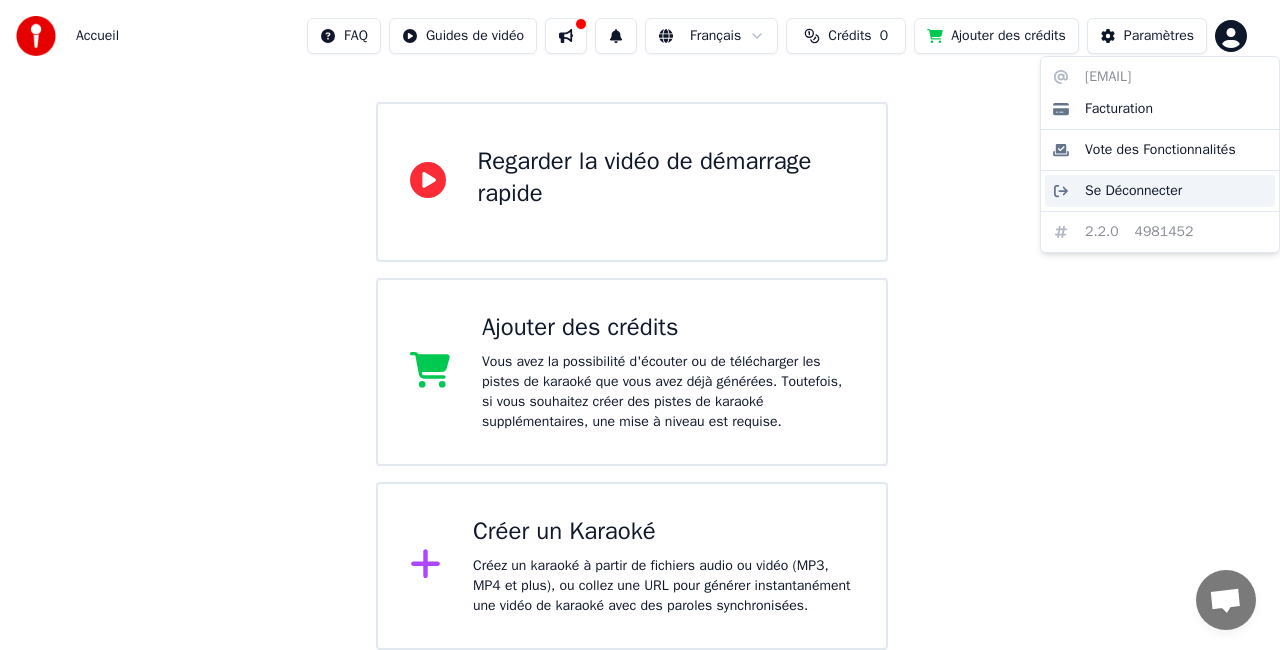 click on "Se Déconnecter" at bounding box center (1133, 191) 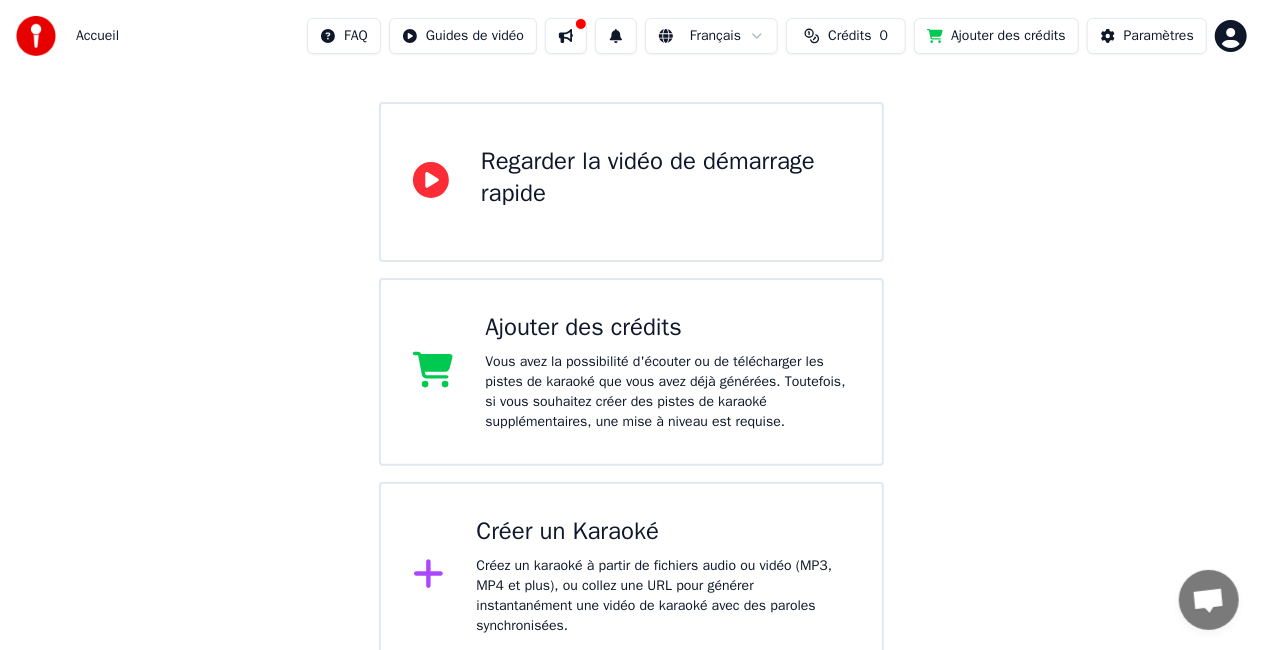 scroll, scrollTop: 0, scrollLeft: 0, axis: both 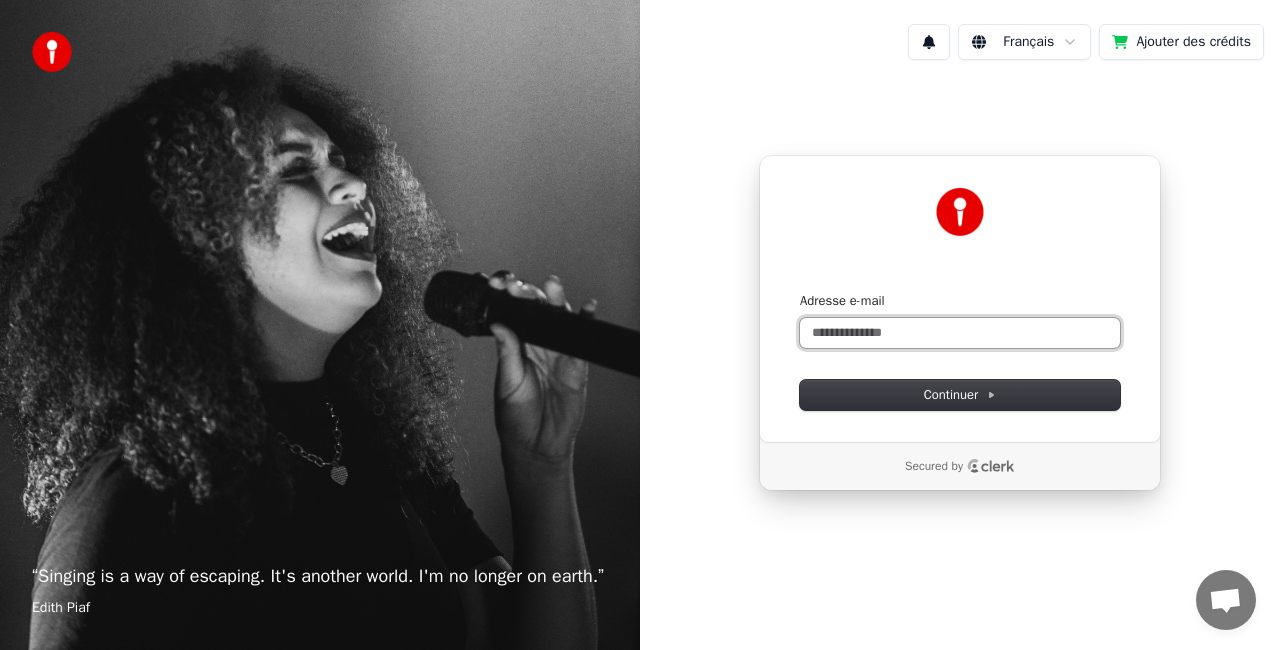 click on "Adresse e-mail" at bounding box center [960, 333] 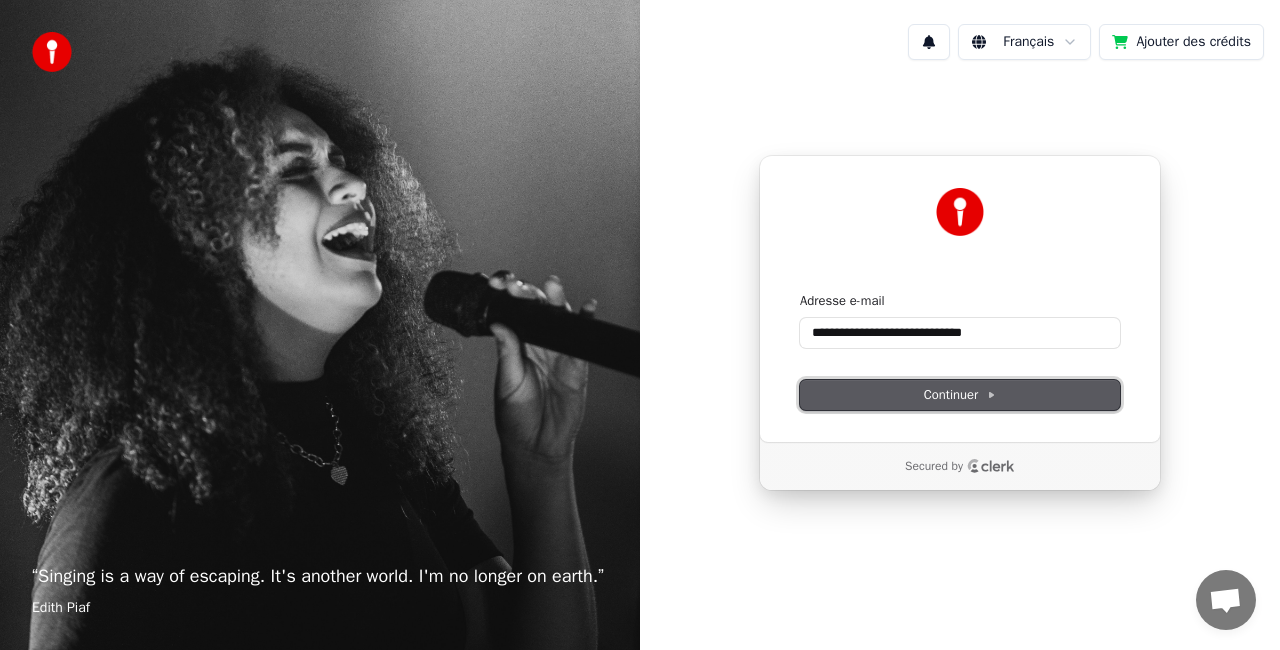 click on "Continuer" at bounding box center [960, 395] 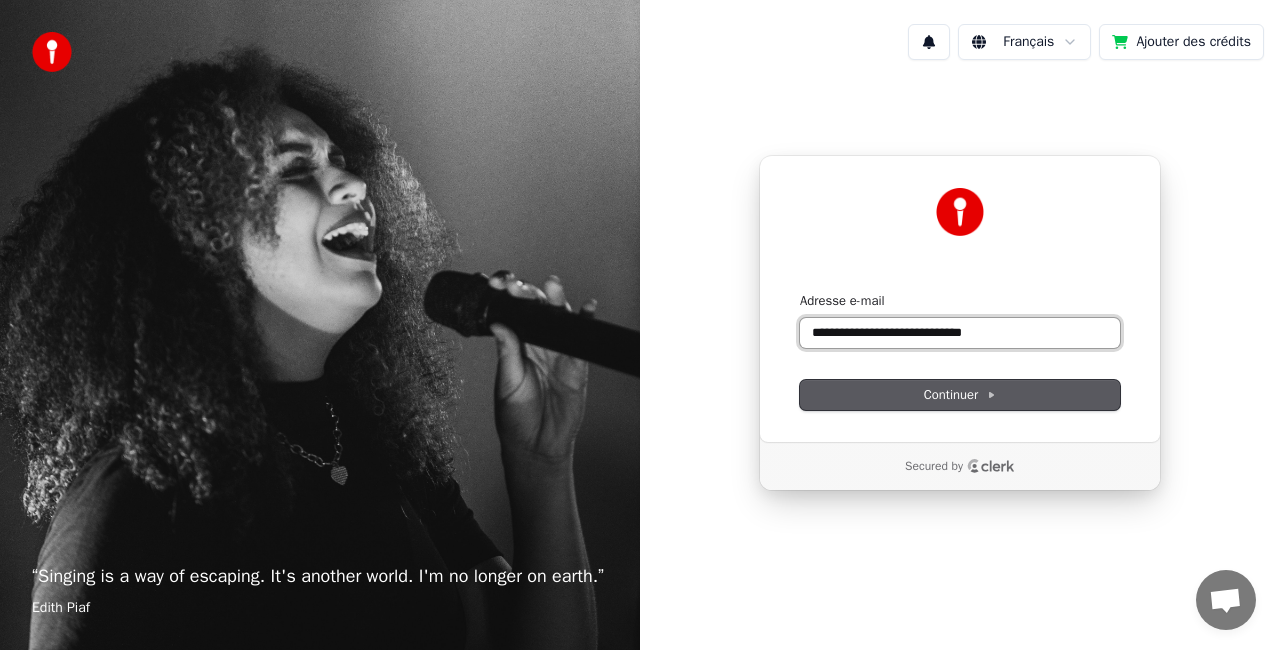 click on "**********" at bounding box center (960, 333) 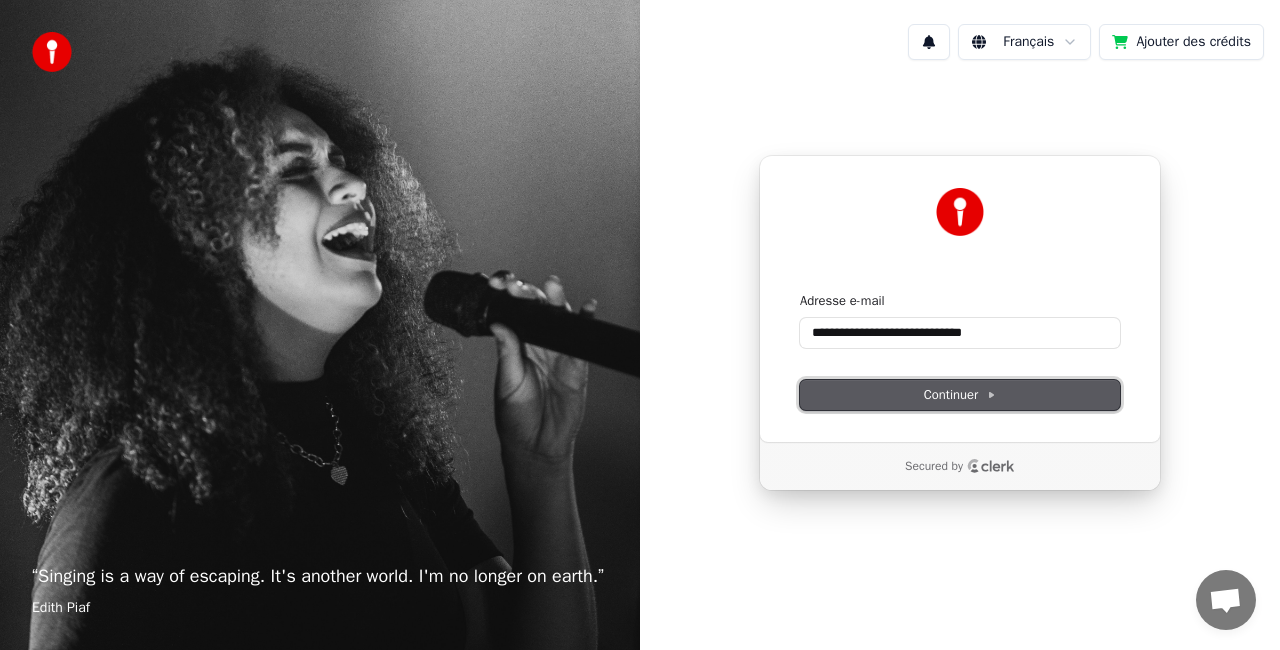 click on "Continuer" at bounding box center [960, 395] 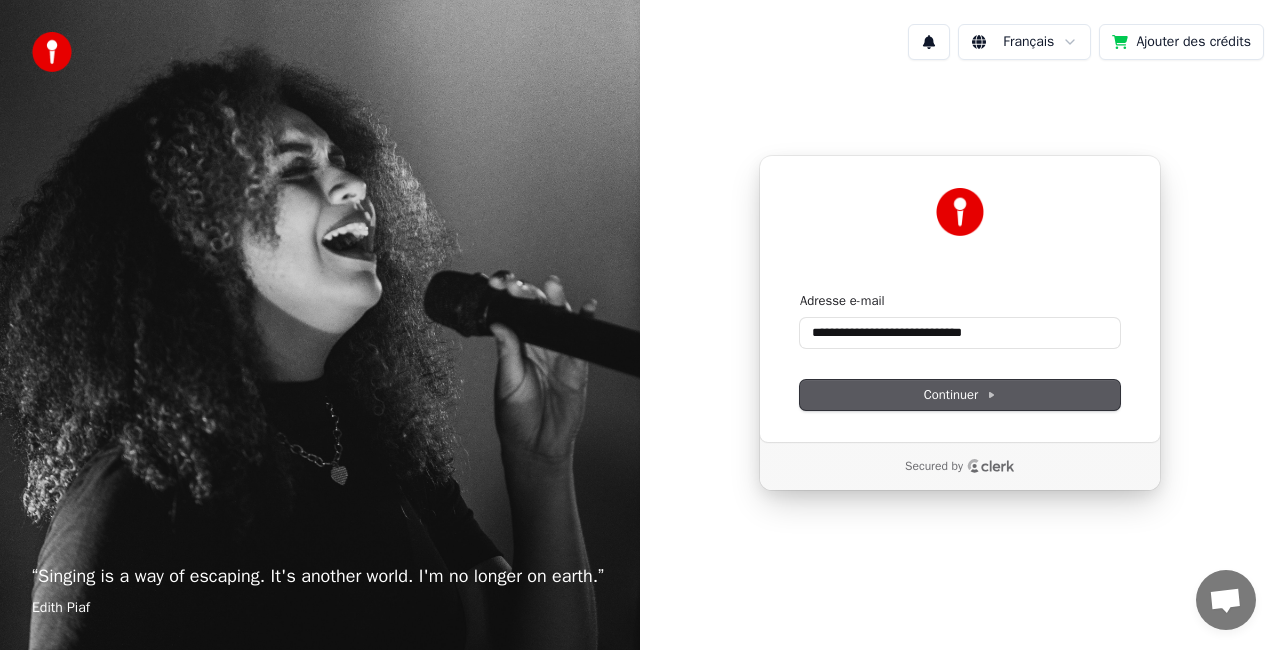 type on "**********" 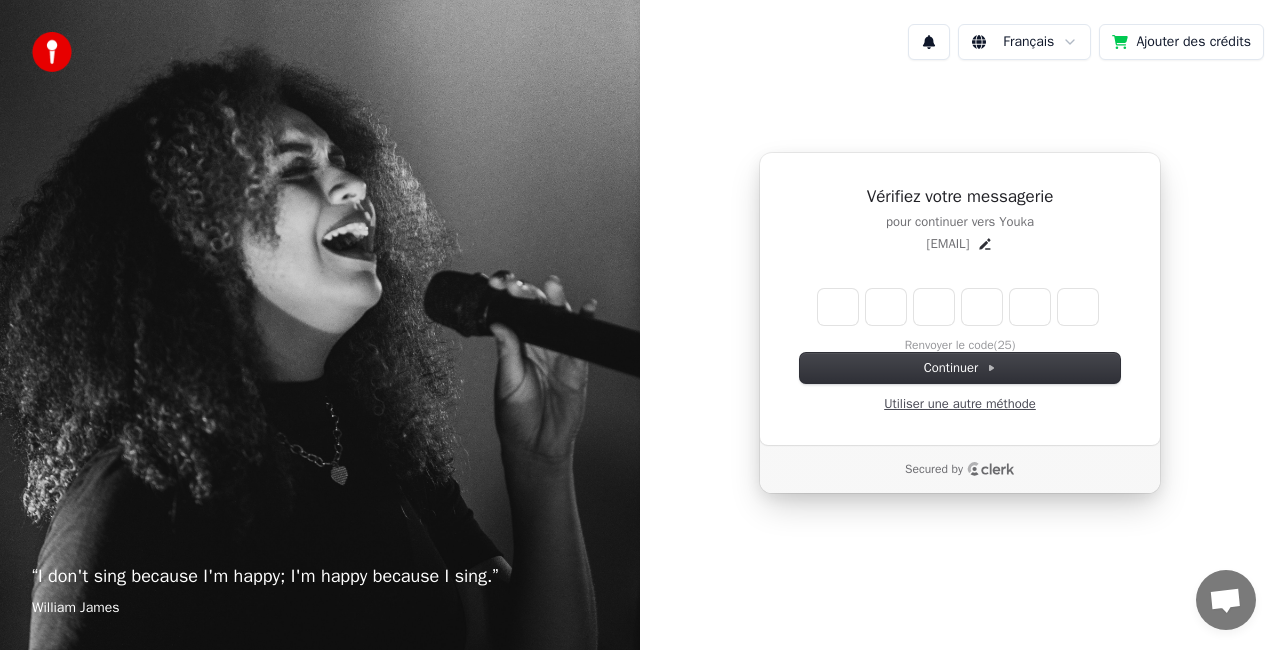 click on "Utiliser une autre méthode" at bounding box center (960, 404) 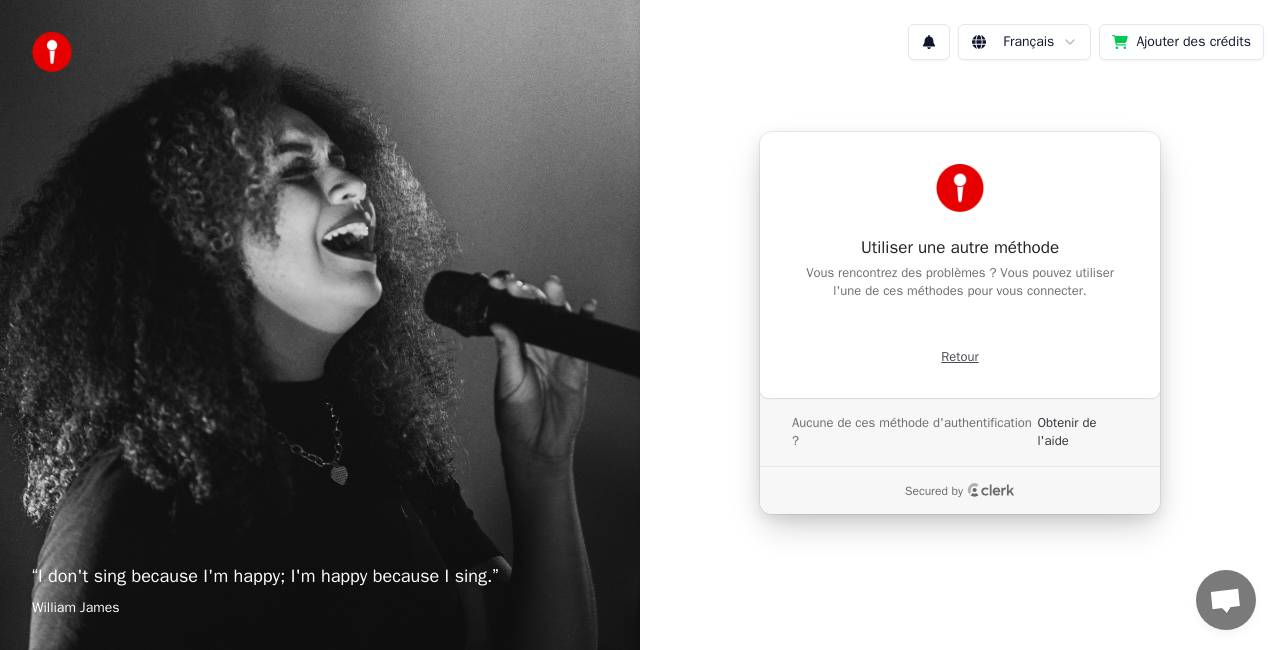 click on "Retour" at bounding box center (959, 357) 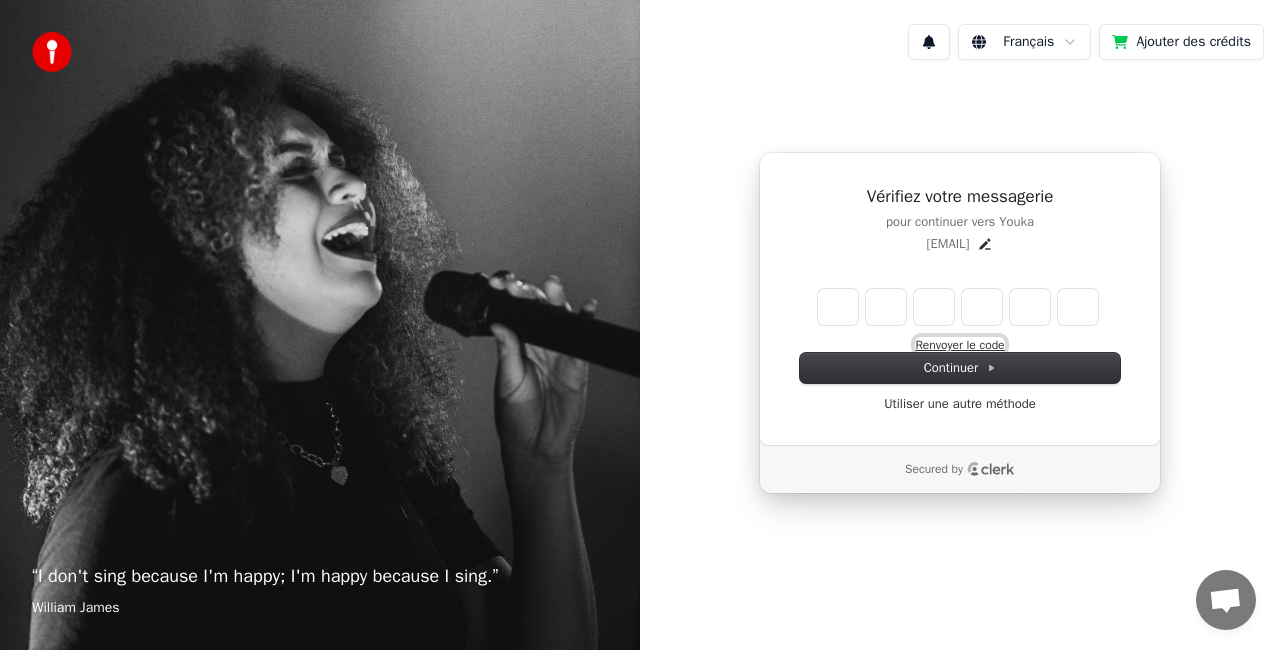 click on "Renvoyer le code" at bounding box center (959, 345) 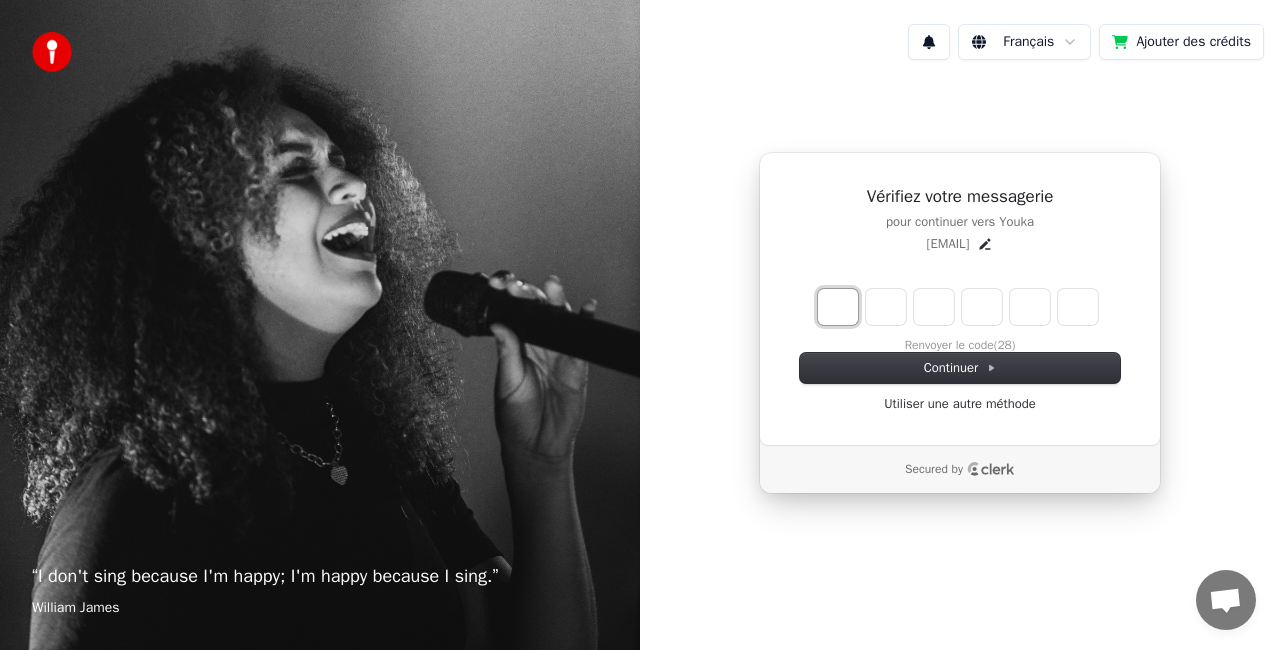click at bounding box center [838, 307] 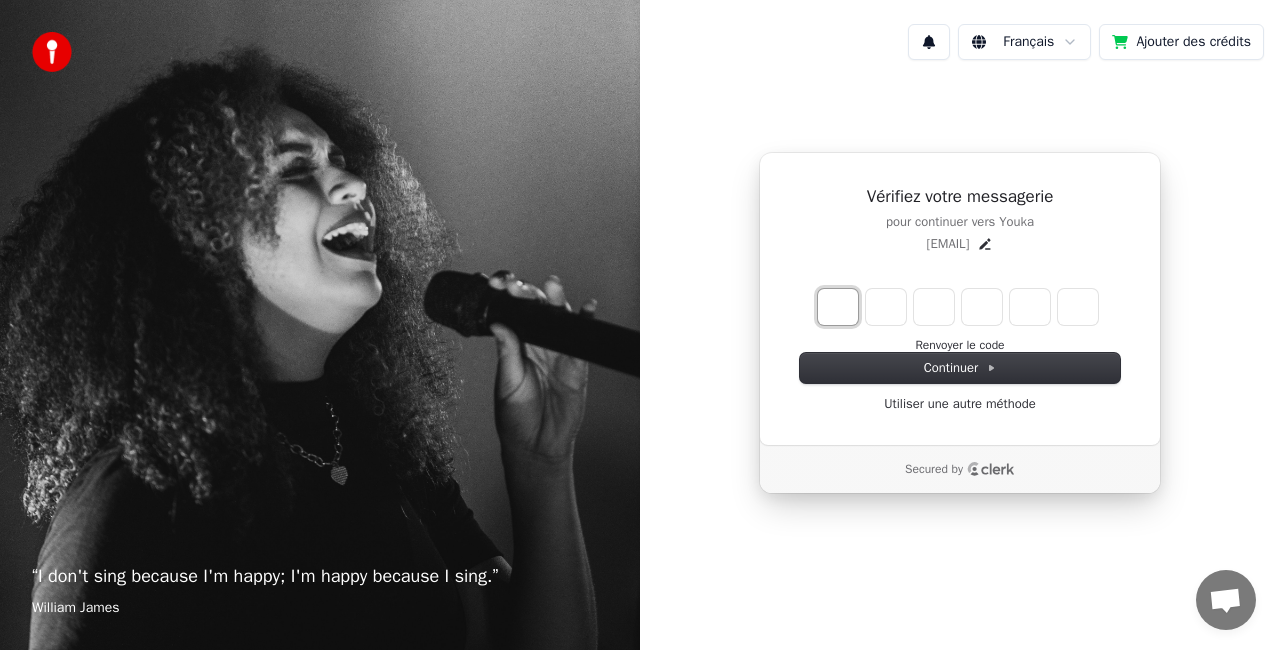 type on "*" 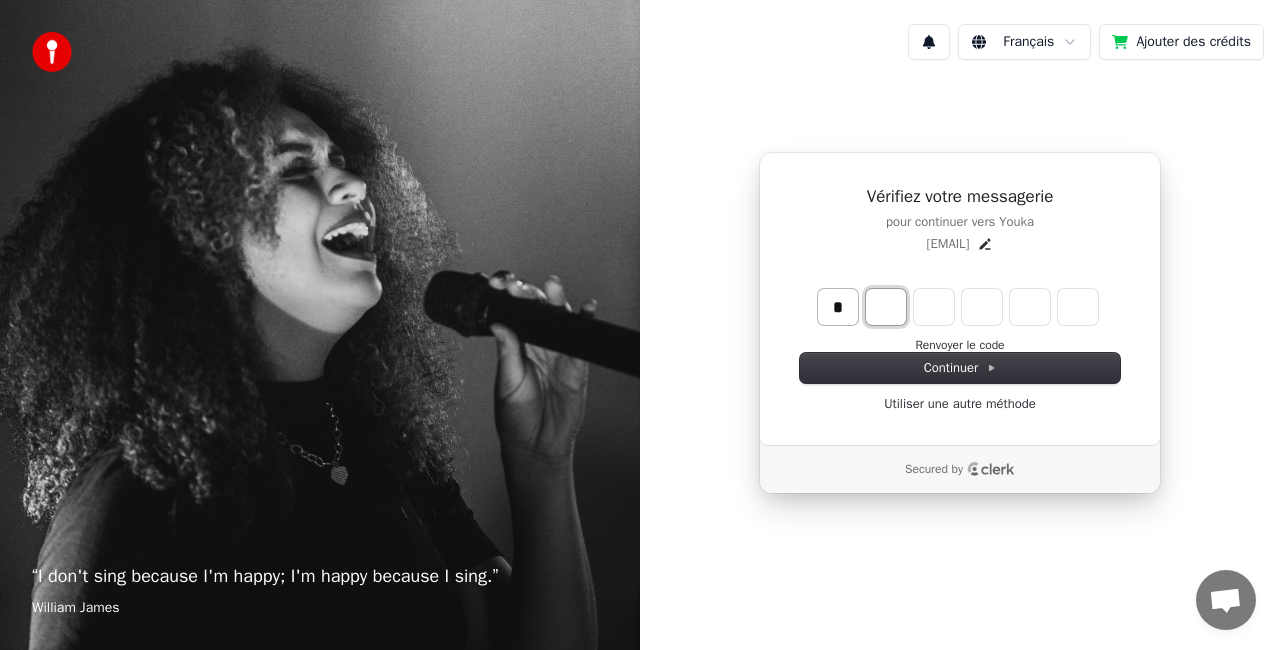 type on "*" 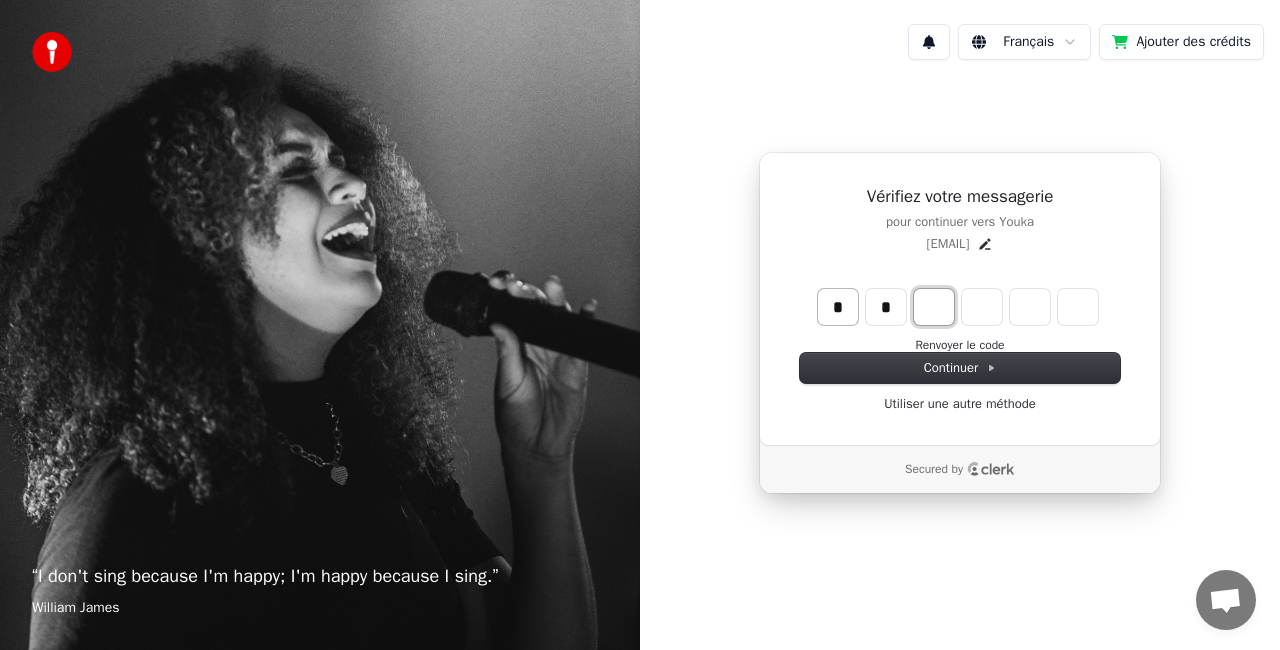 type on "**" 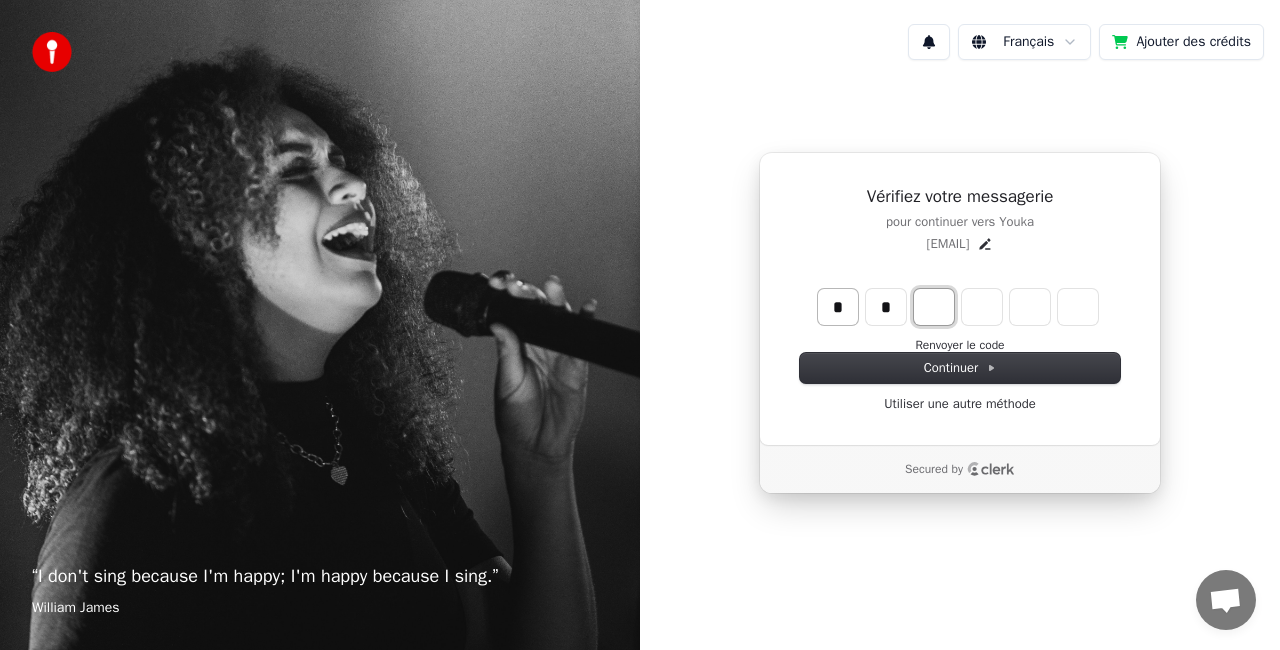type on "*" 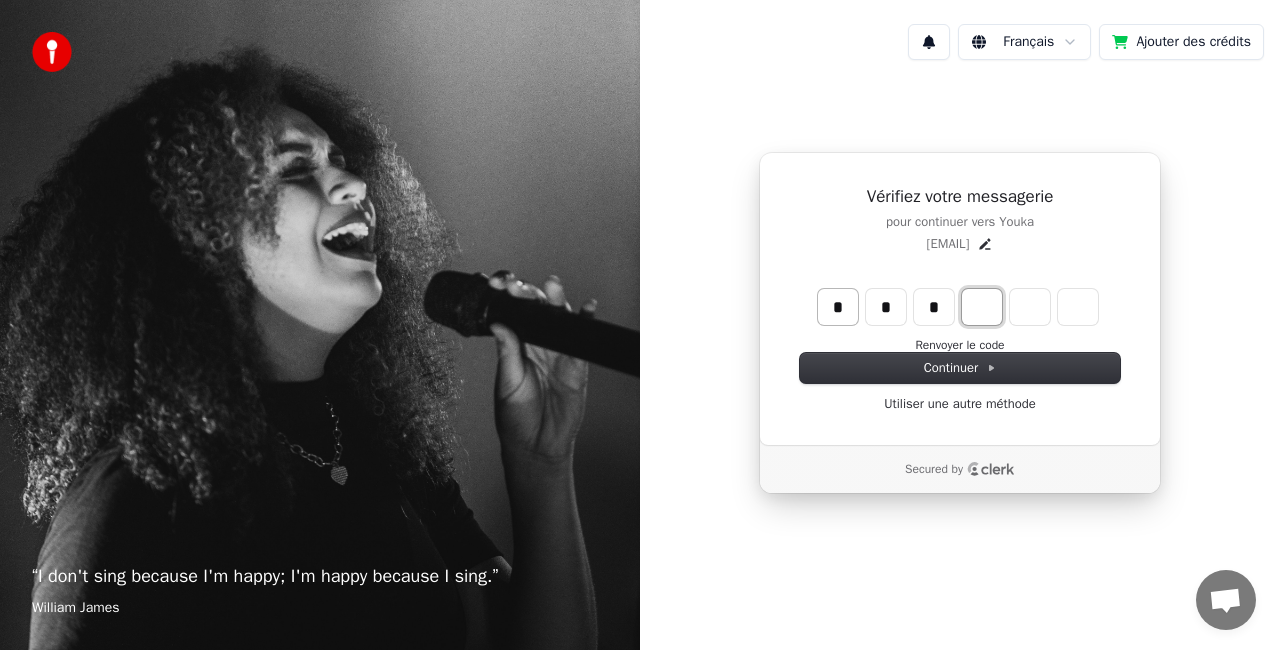 type on "***" 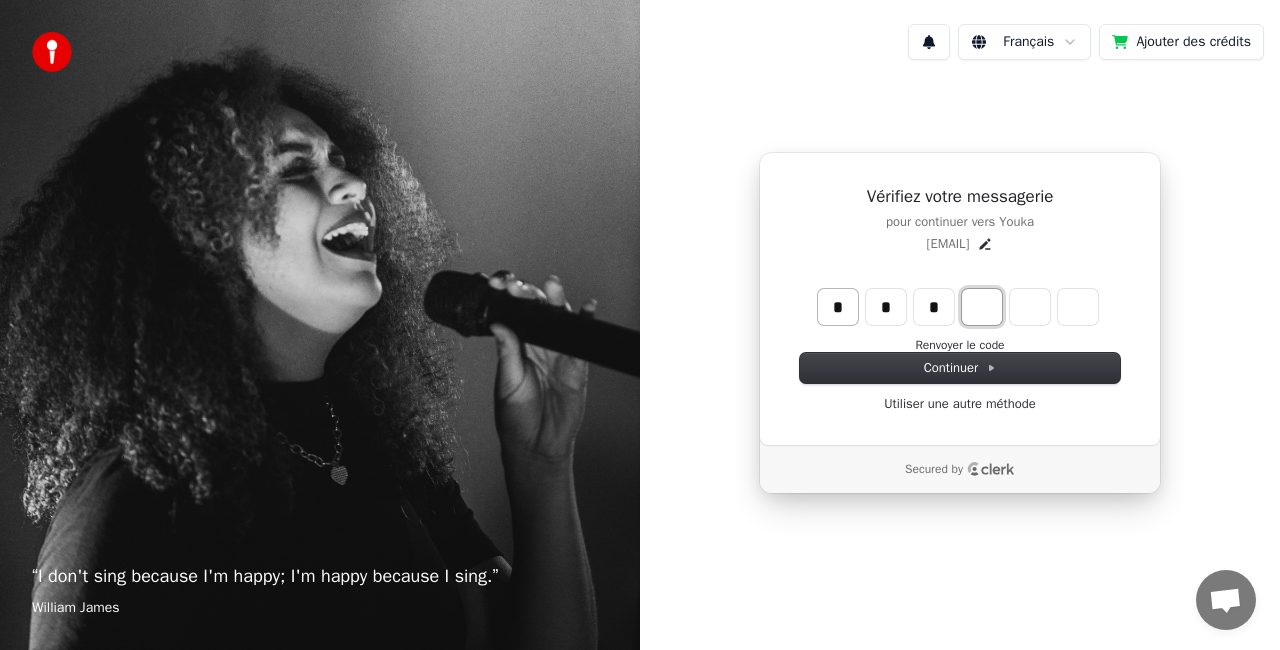 type on "*" 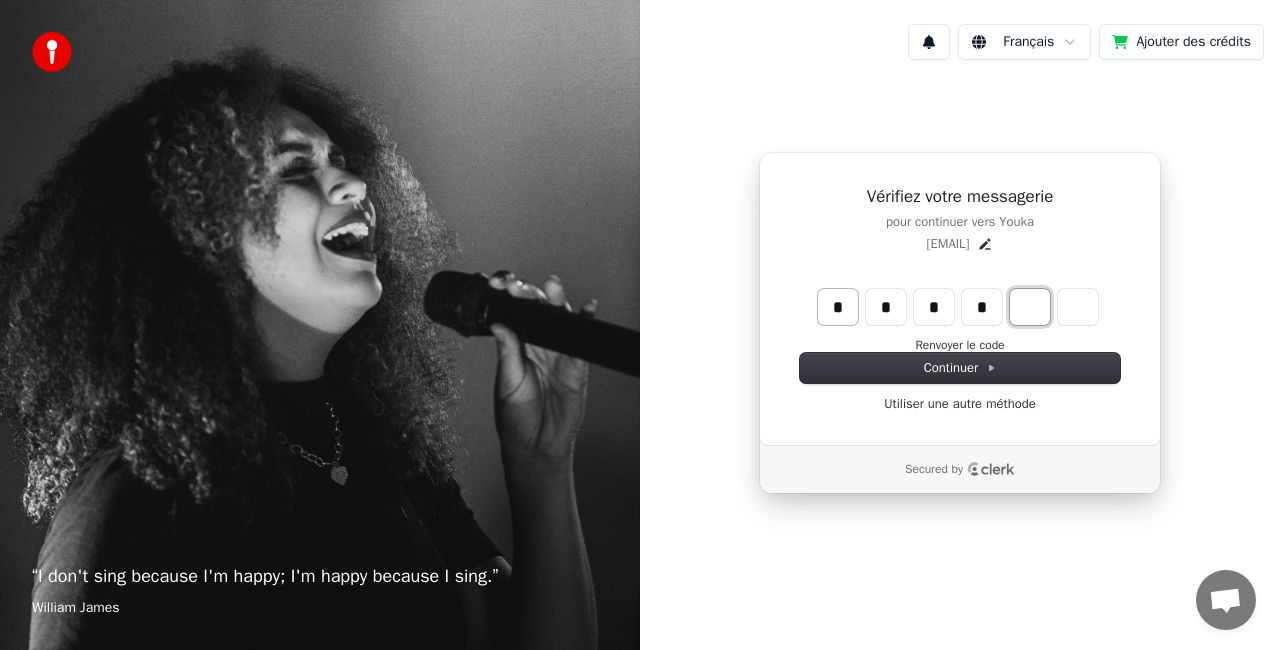 type on "****" 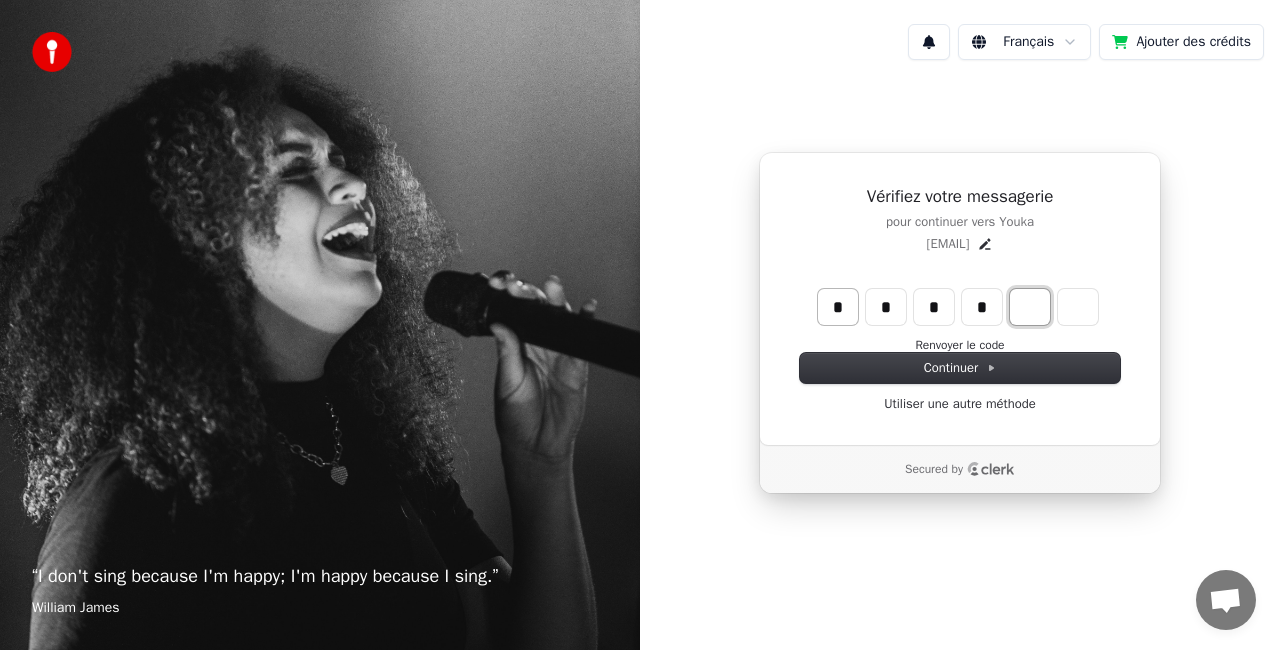 type on "*" 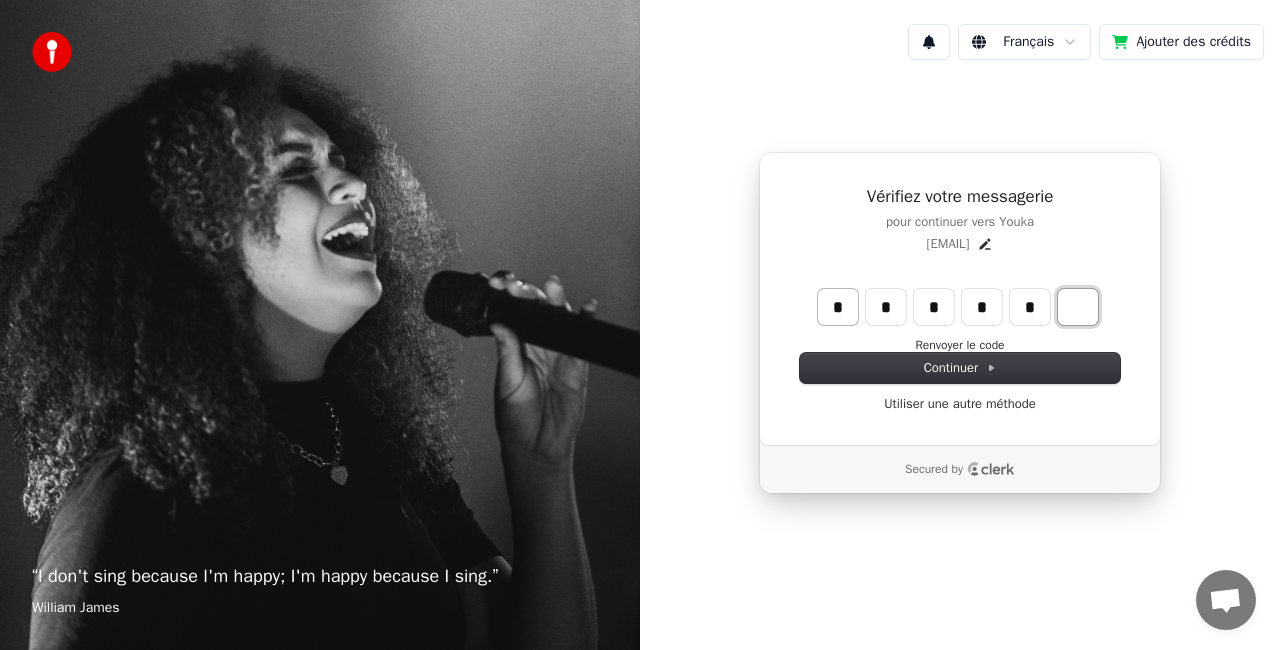 type on "*****" 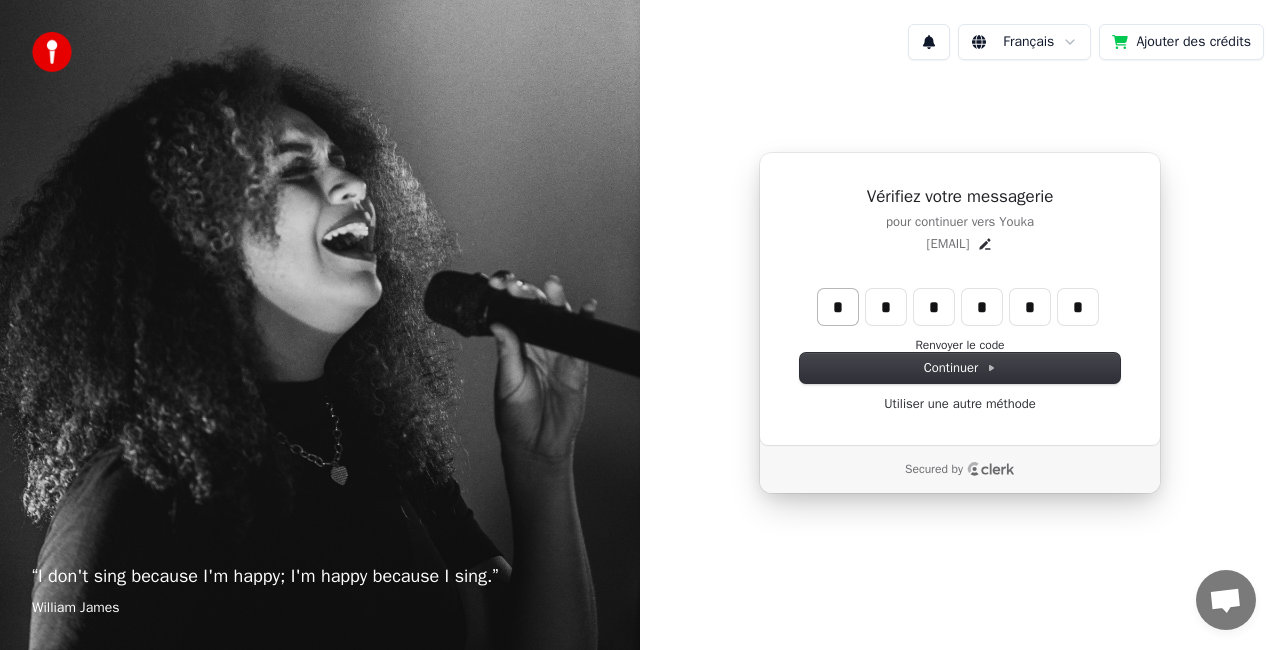 type on "******" 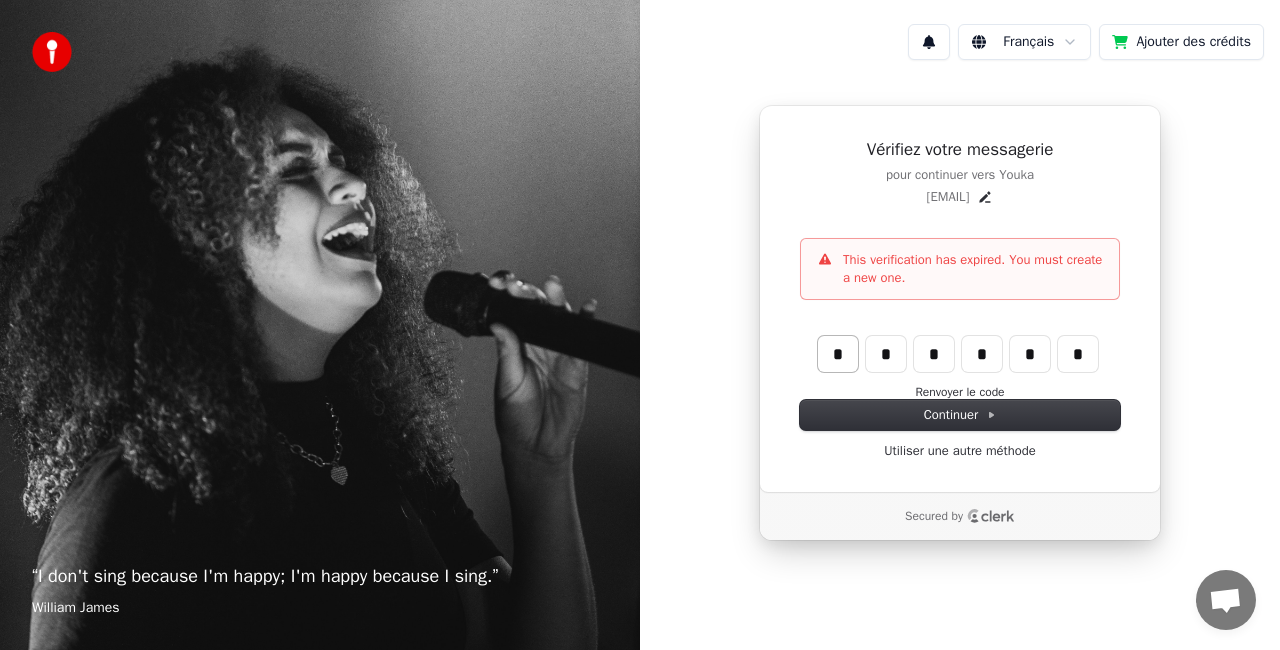 type 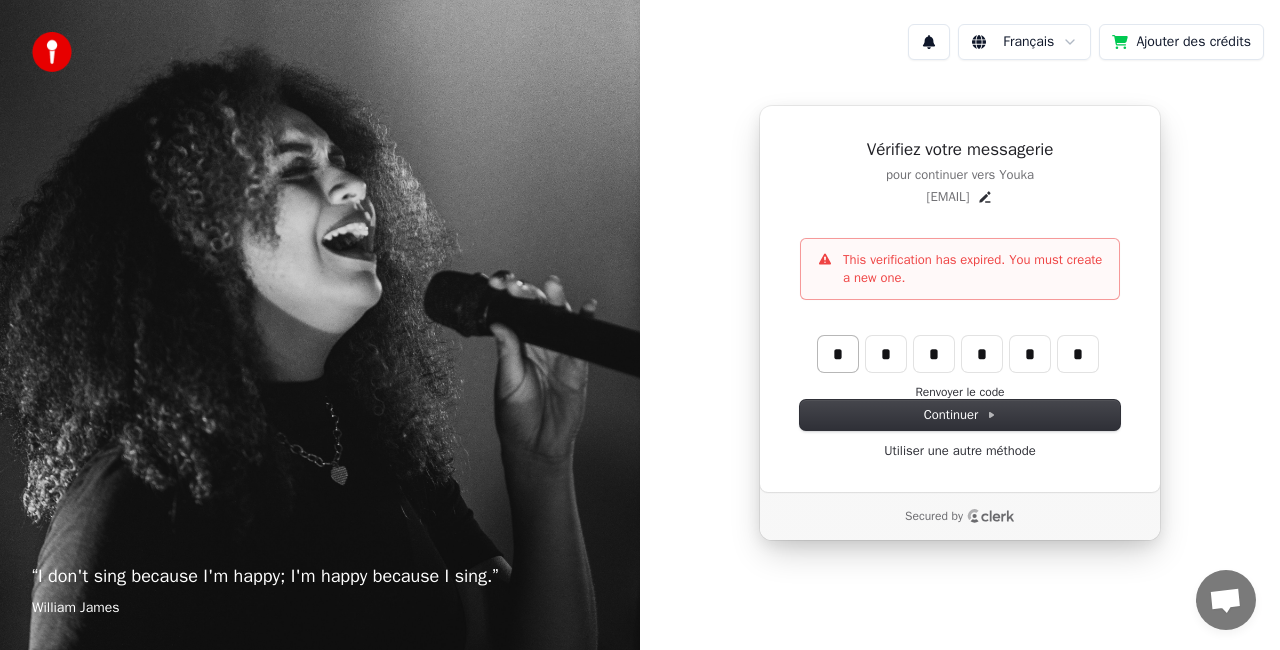 type 